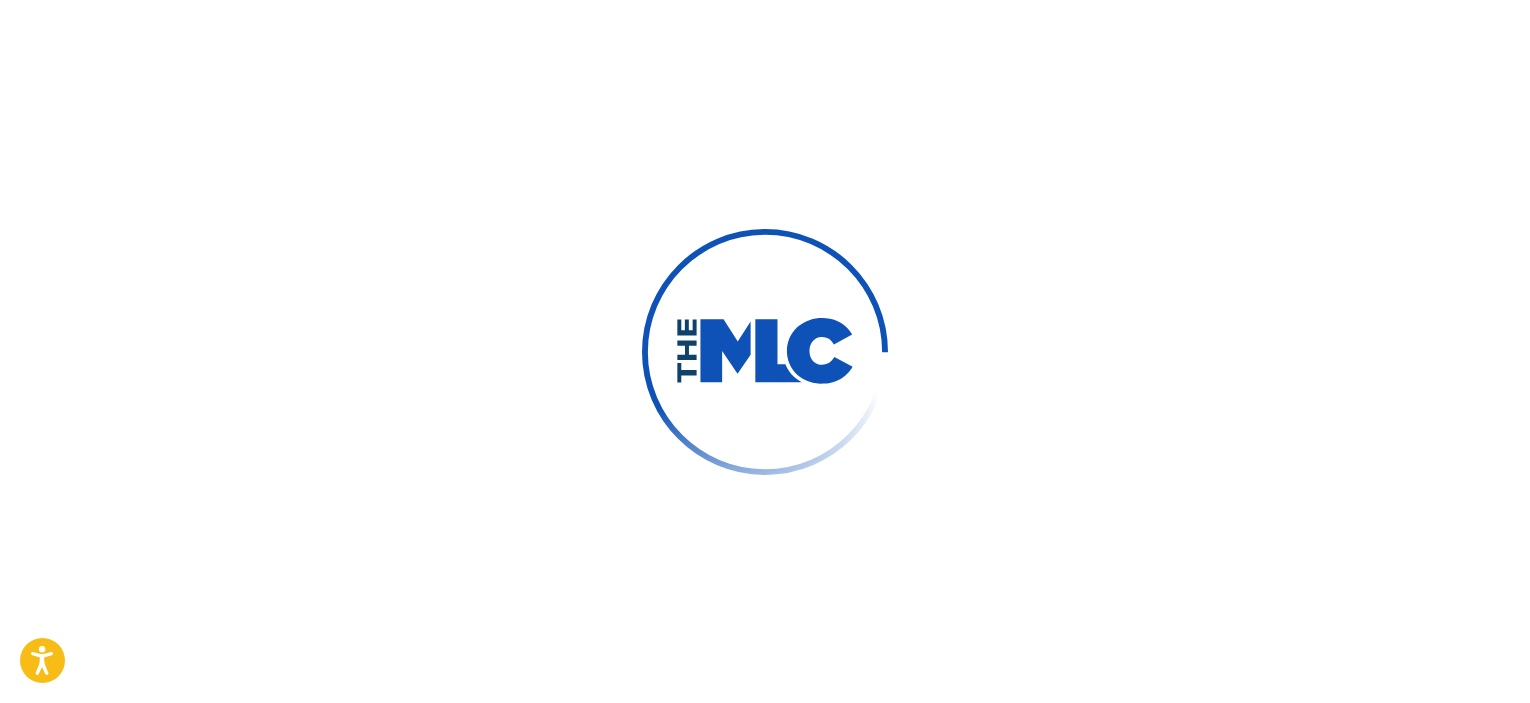 scroll, scrollTop: 0, scrollLeft: 0, axis: both 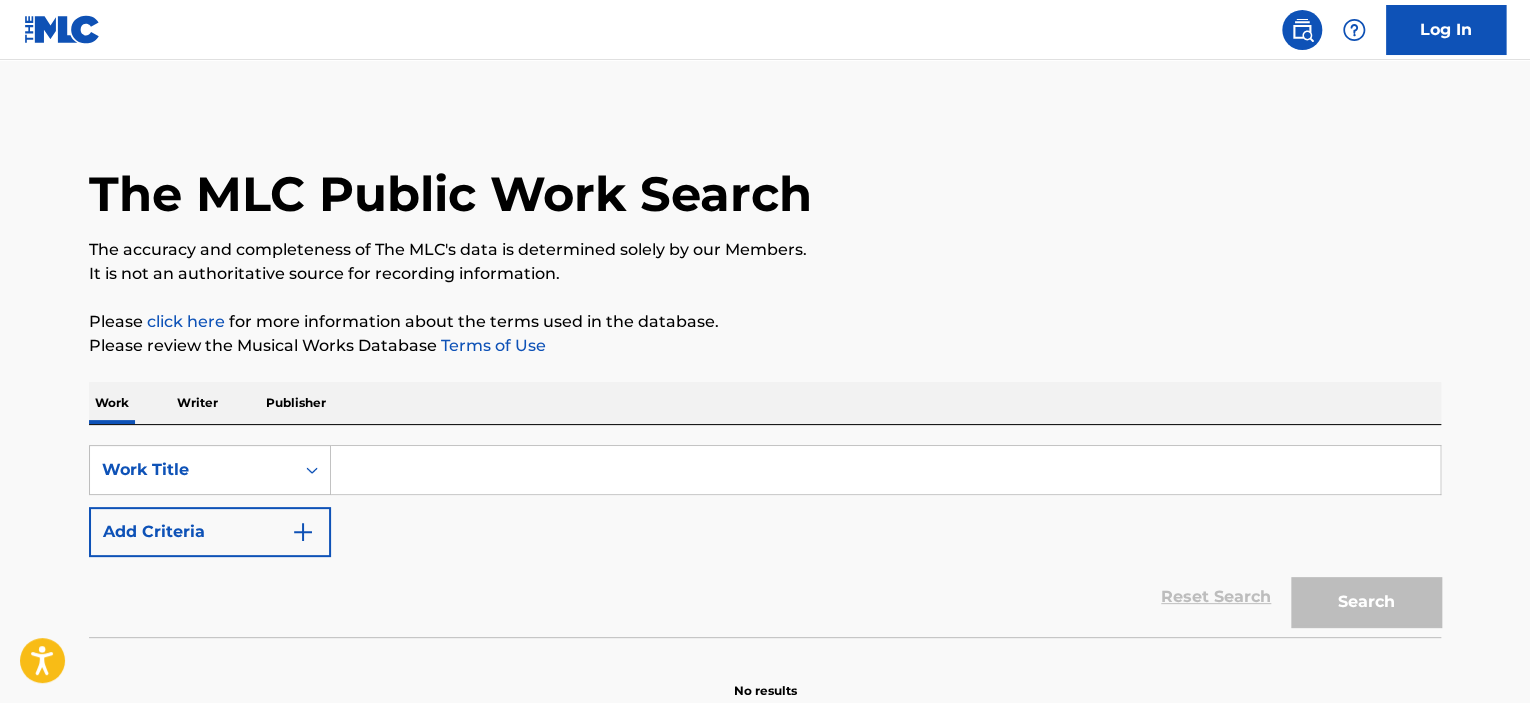 click on "Add Criteria" at bounding box center (210, 532) 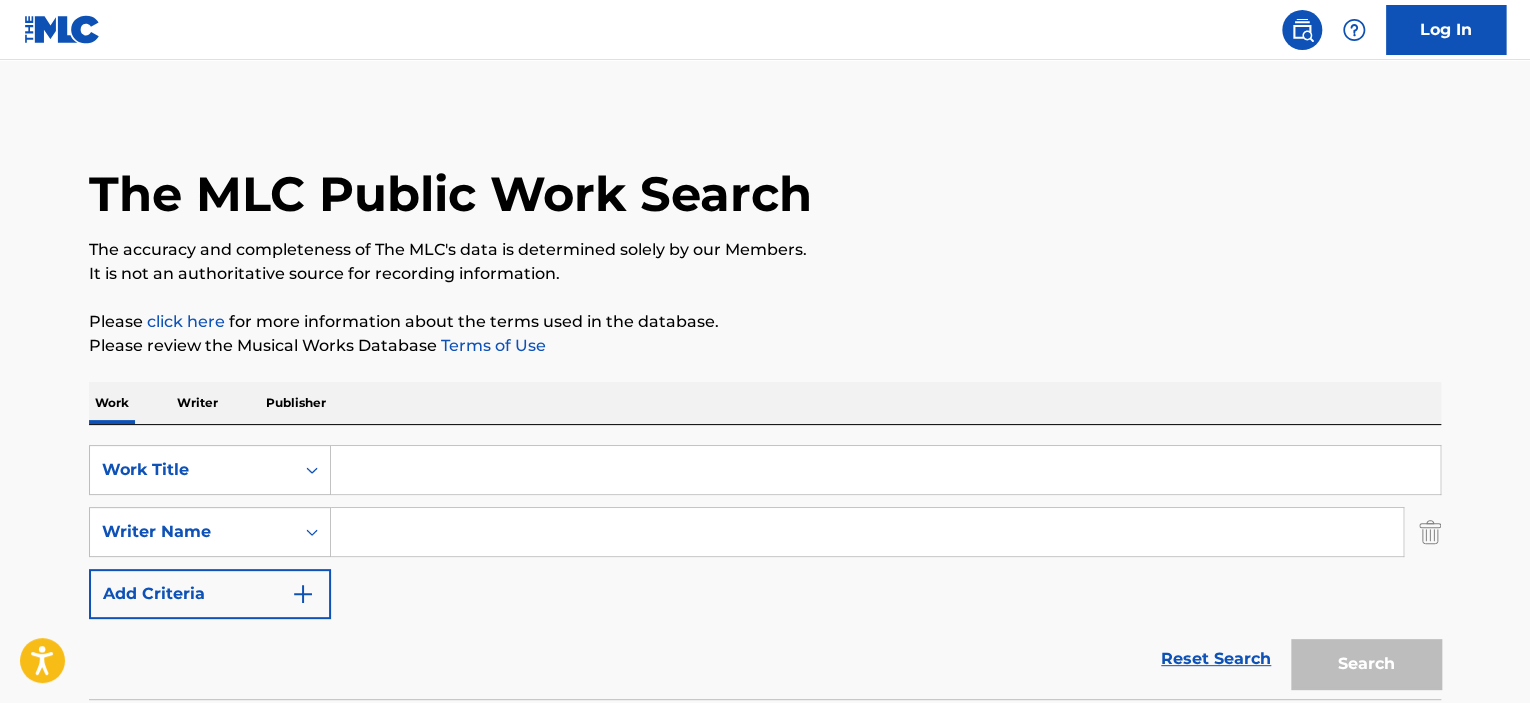 click at bounding box center [867, 532] 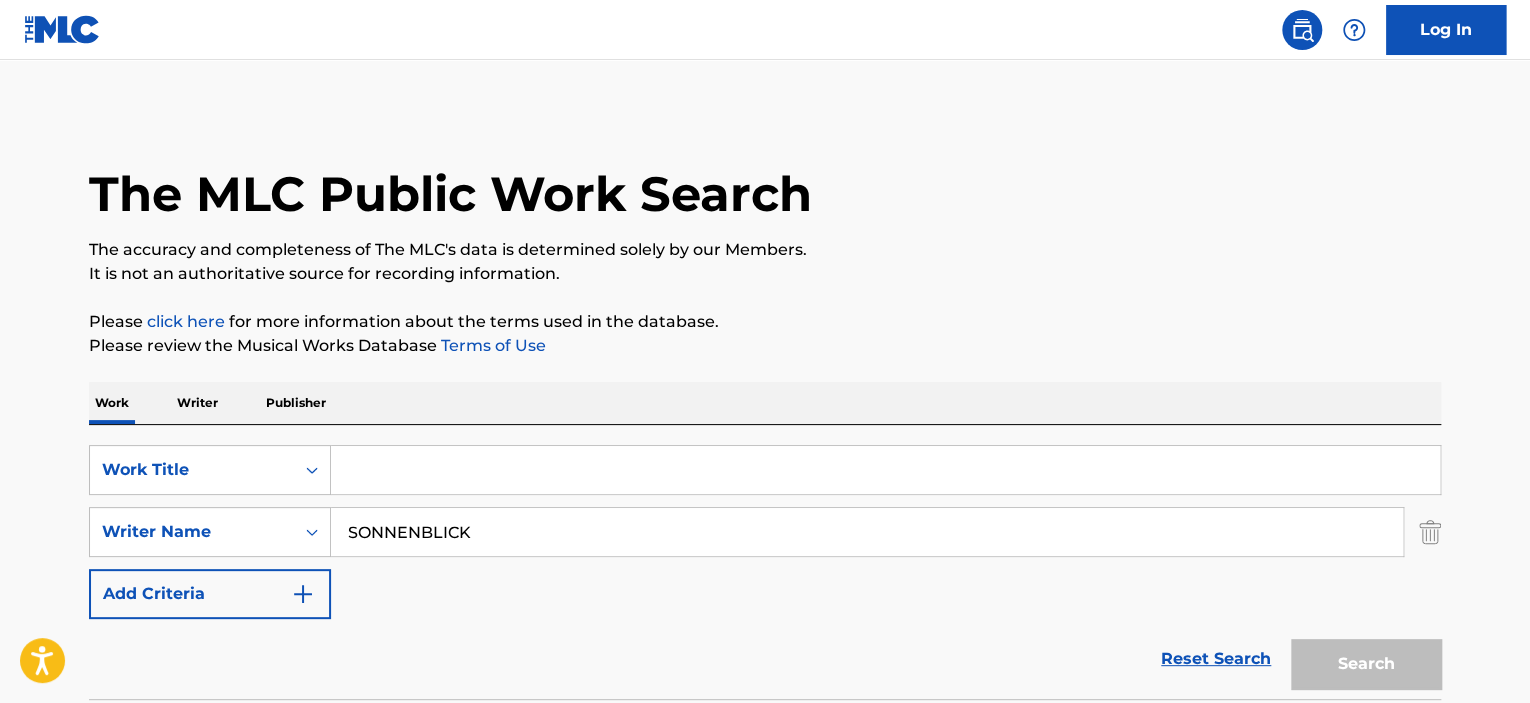 type on "SONNENBLICK" 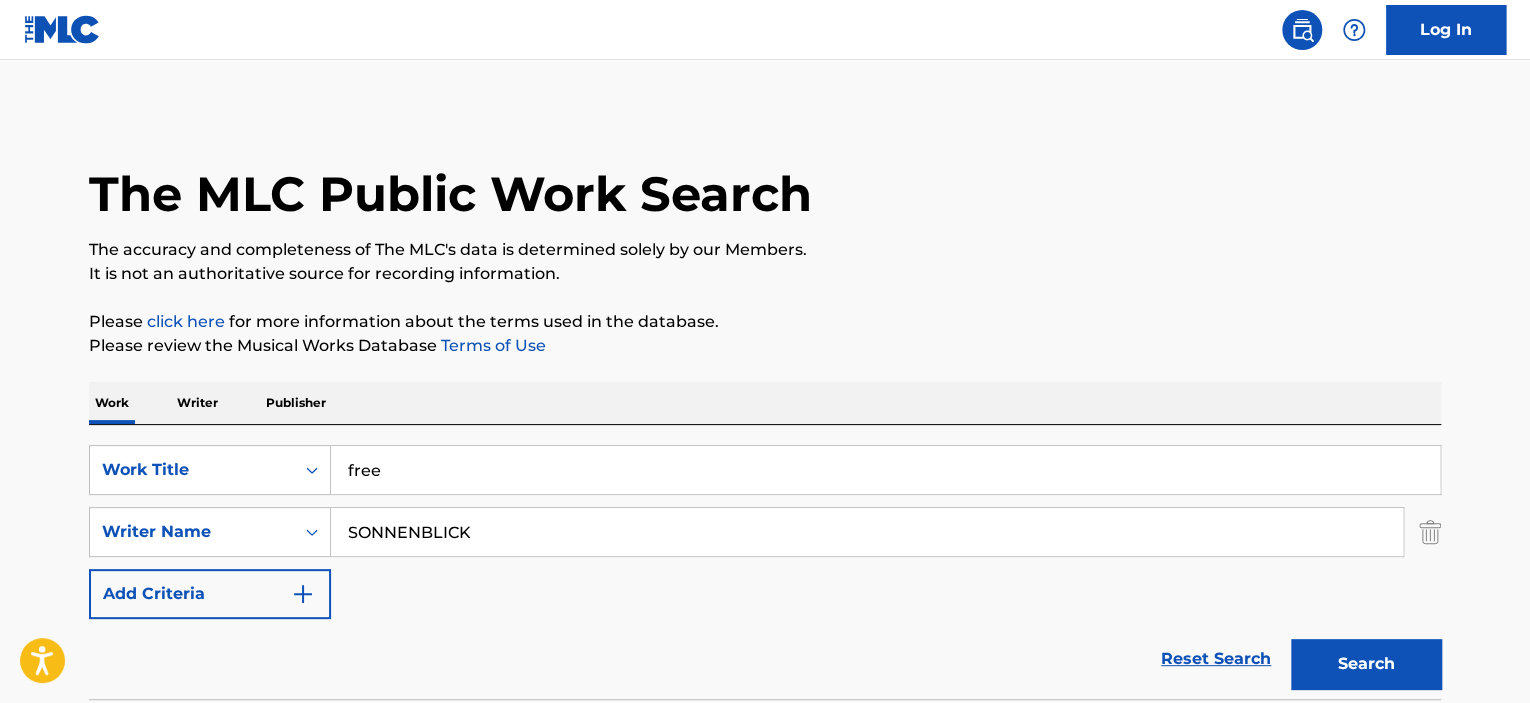 type on "free" 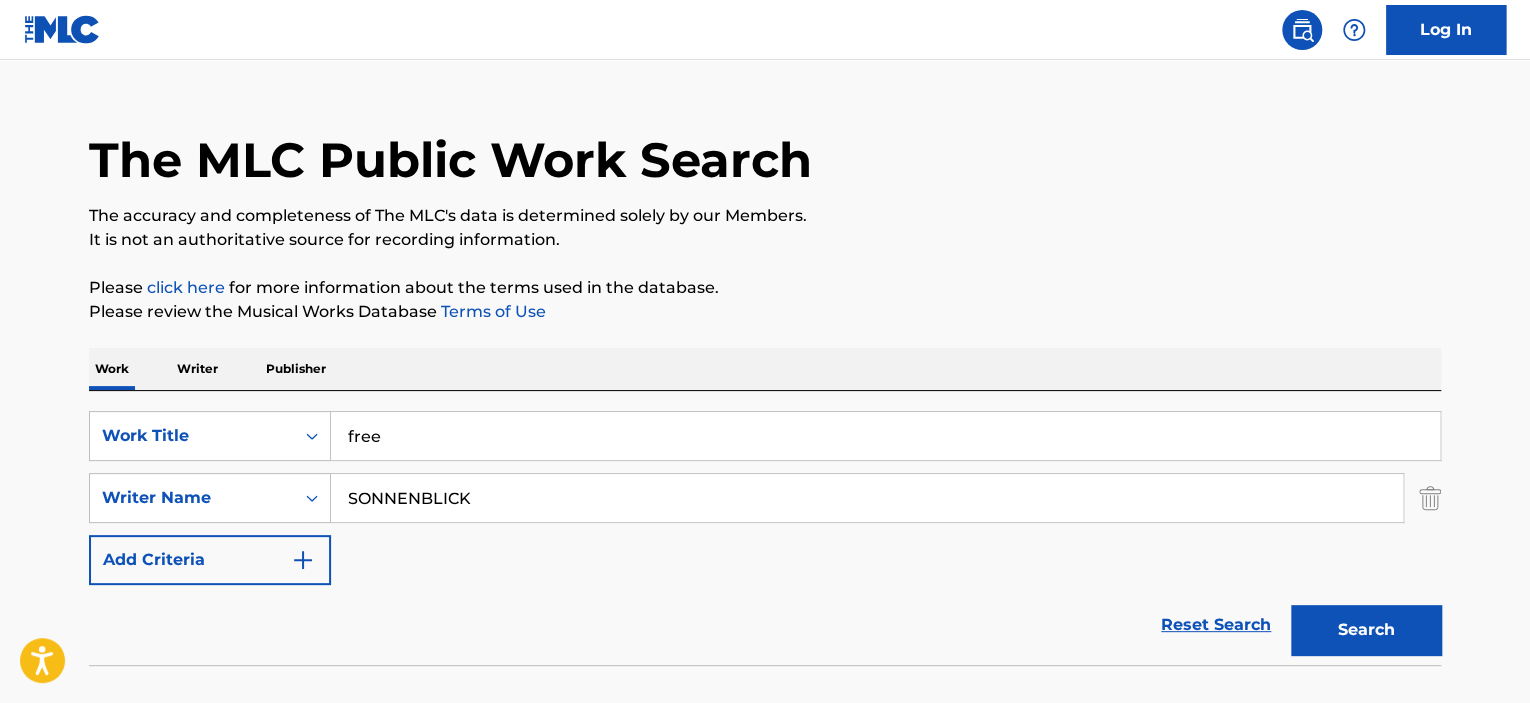 scroll, scrollTop: 164, scrollLeft: 0, axis: vertical 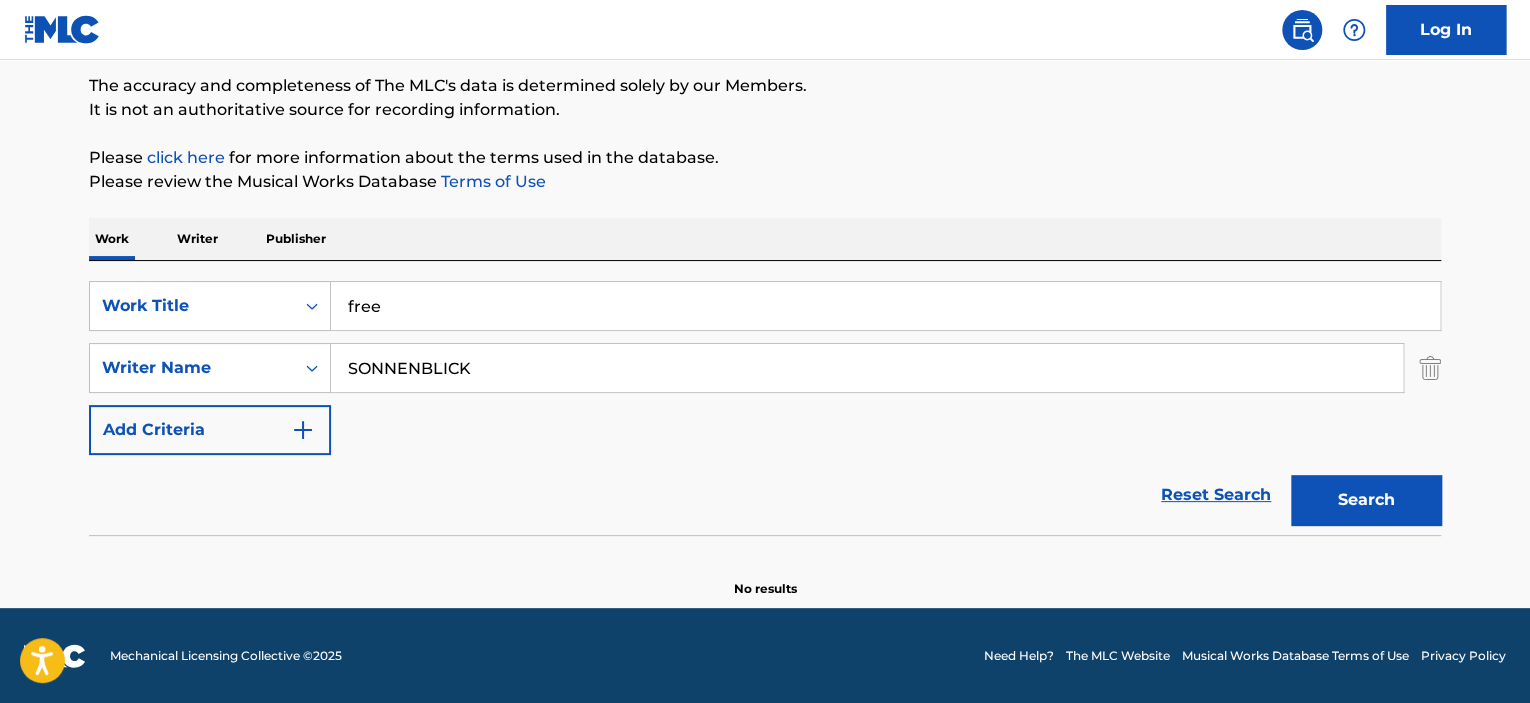 click on "Search" at bounding box center (1366, 500) 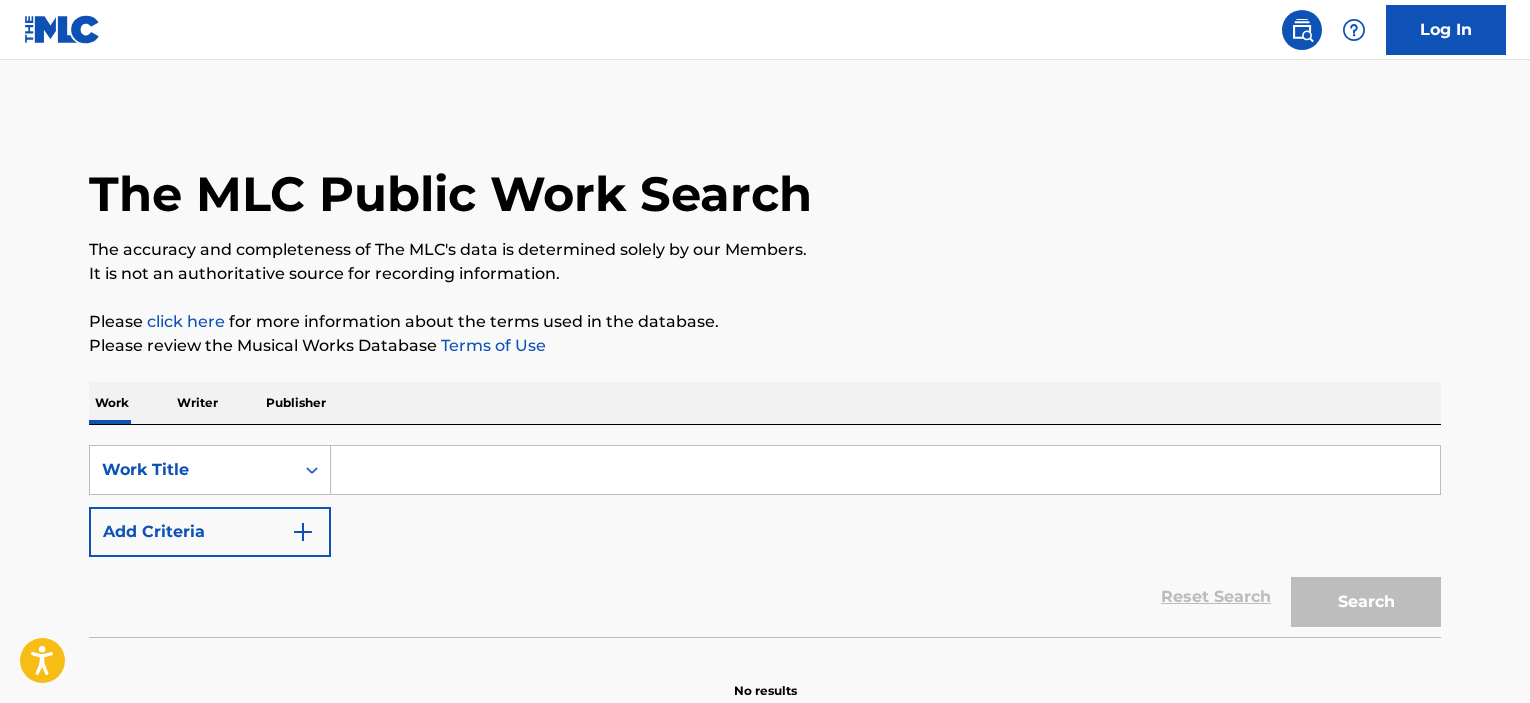scroll, scrollTop: 0, scrollLeft: 0, axis: both 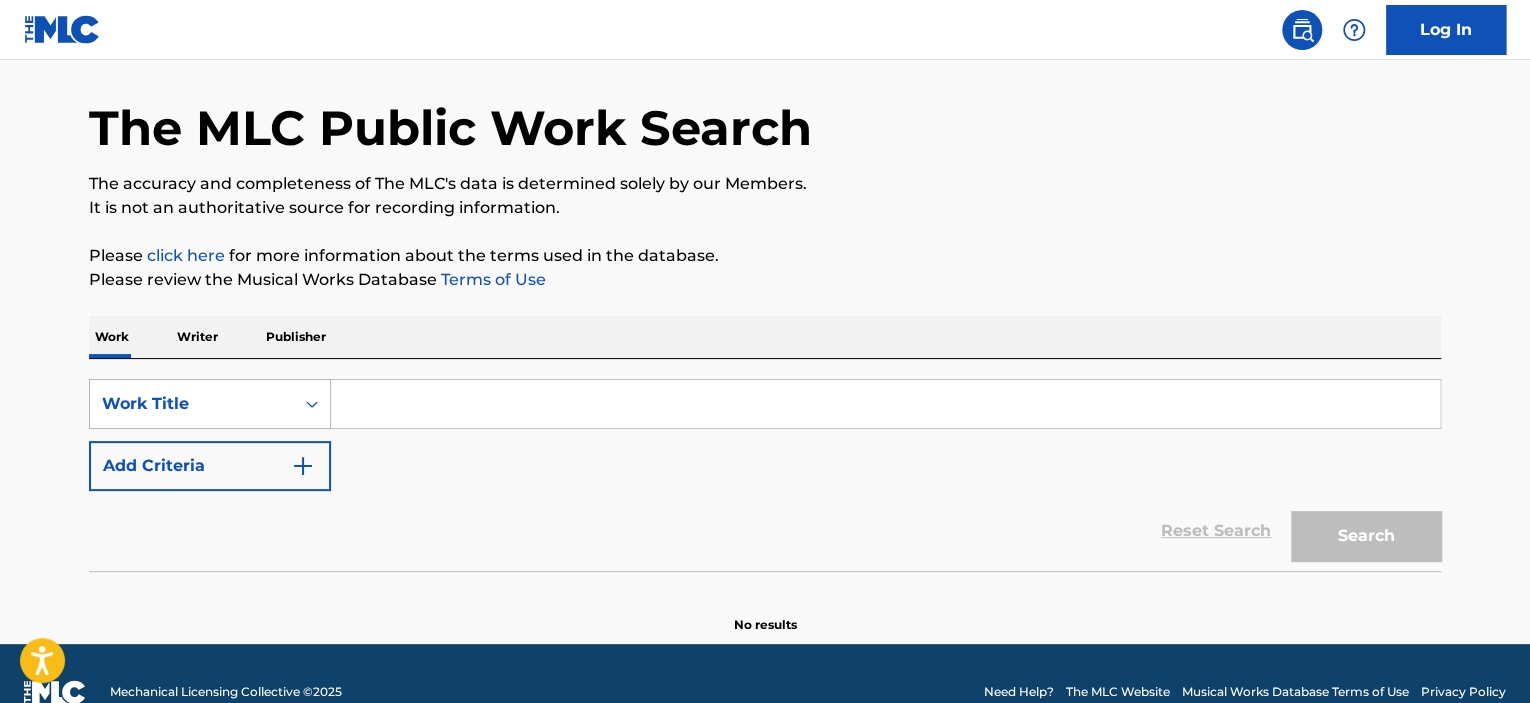 click on "Work Title" at bounding box center (210, 404) 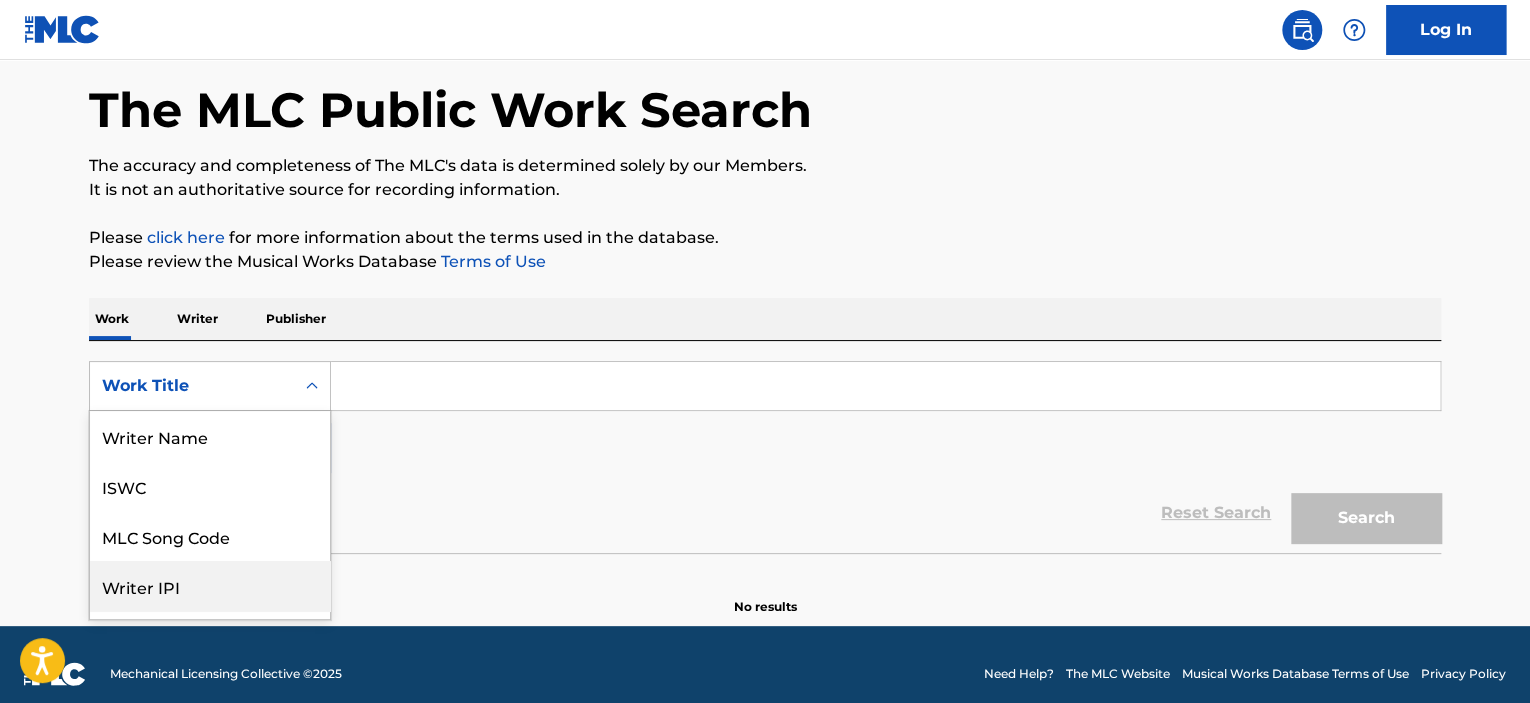 scroll, scrollTop: 92, scrollLeft: 0, axis: vertical 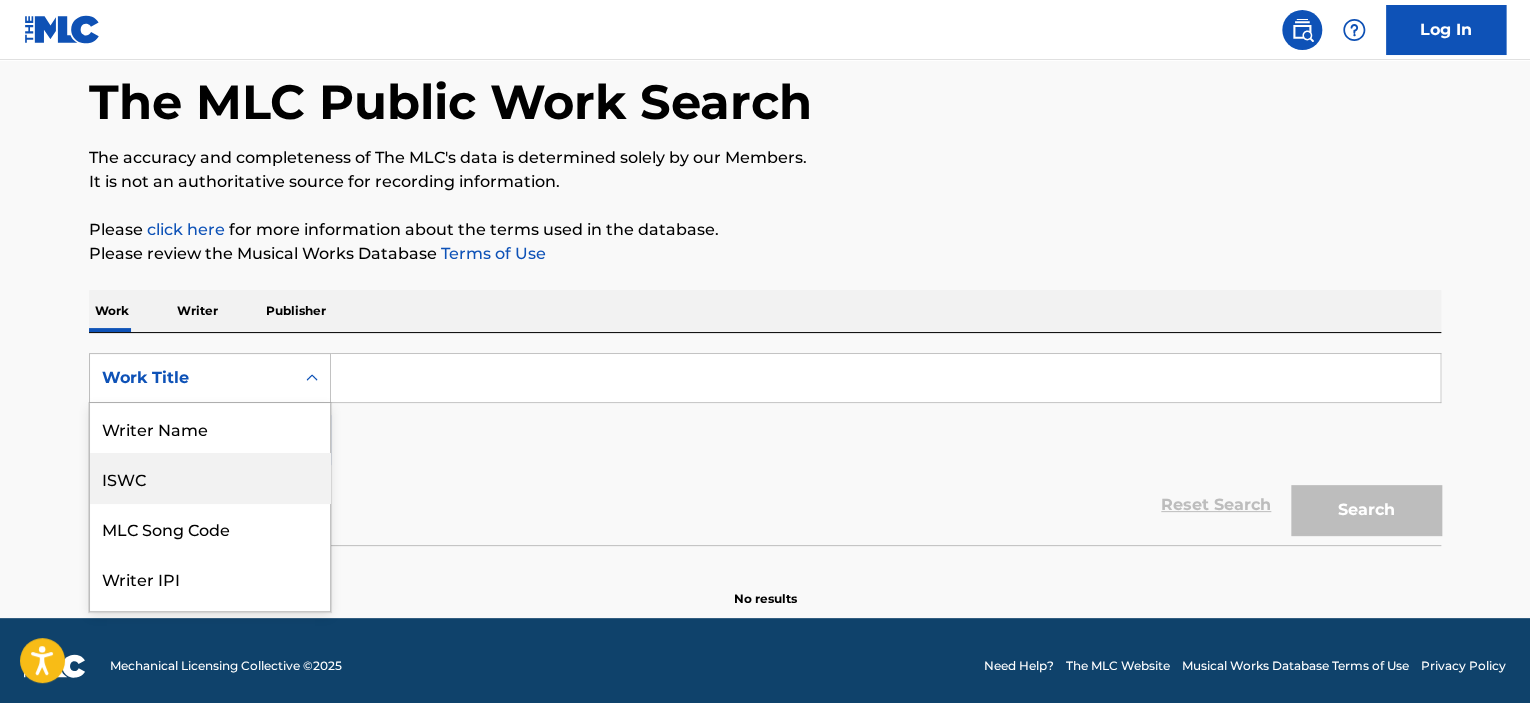 click on "ISWC" at bounding box center [210, 478] 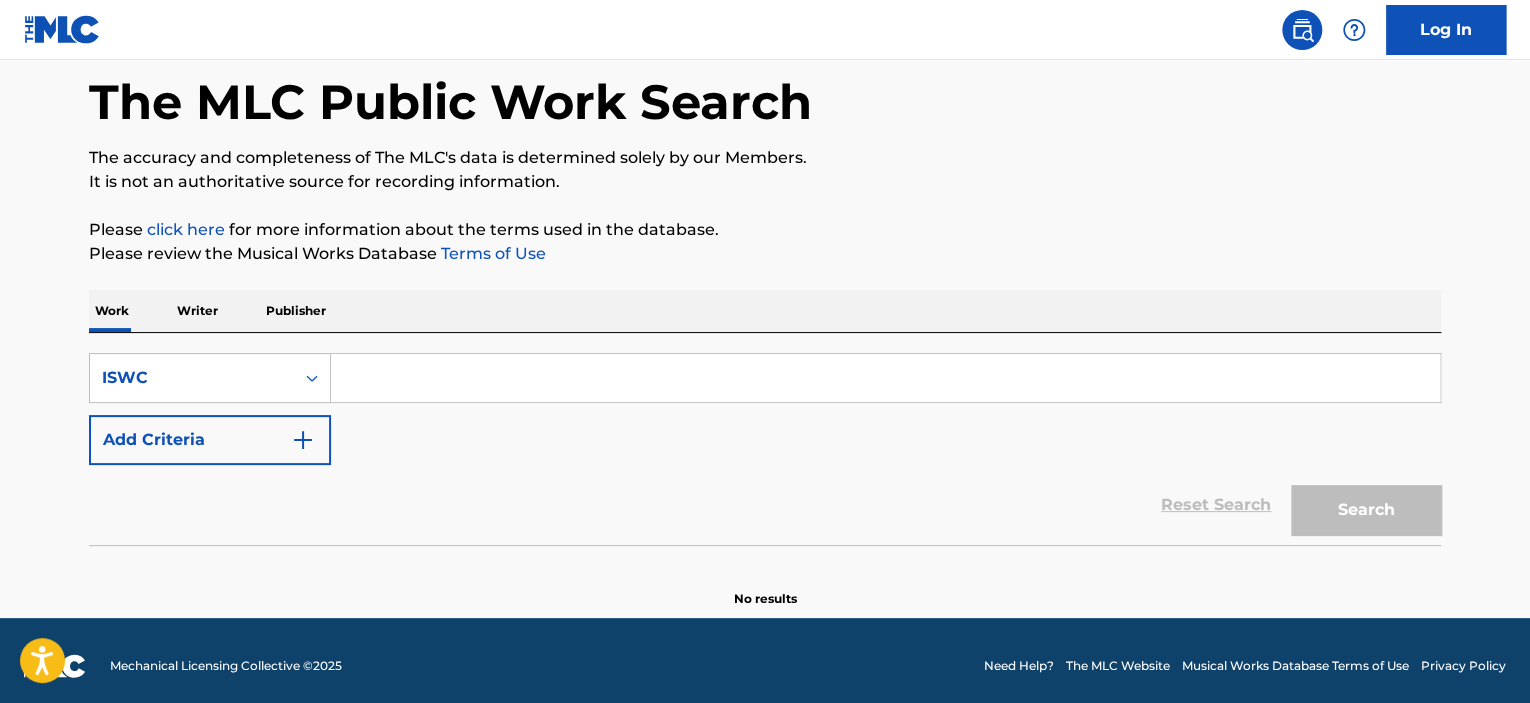 click at bounding box center [885, 378] 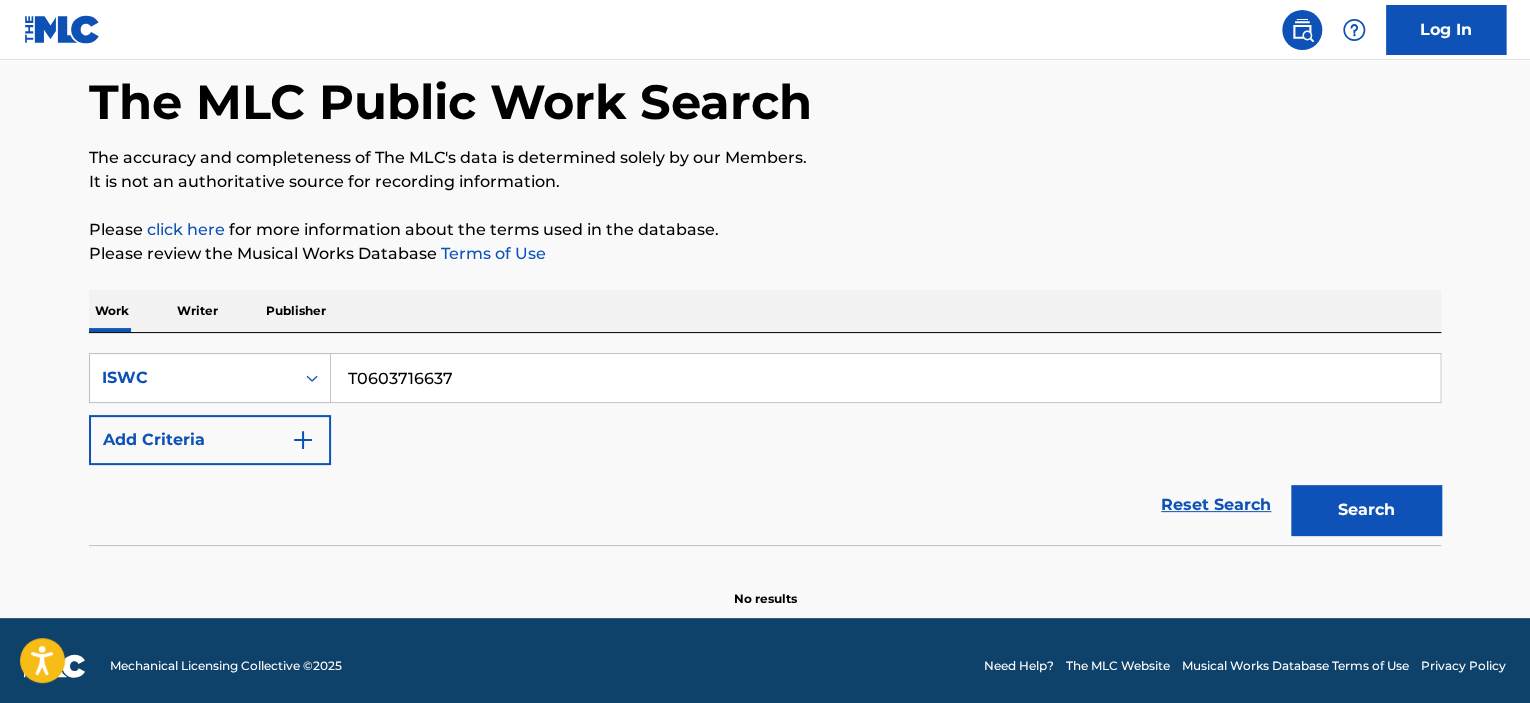 type on "T0603716637" 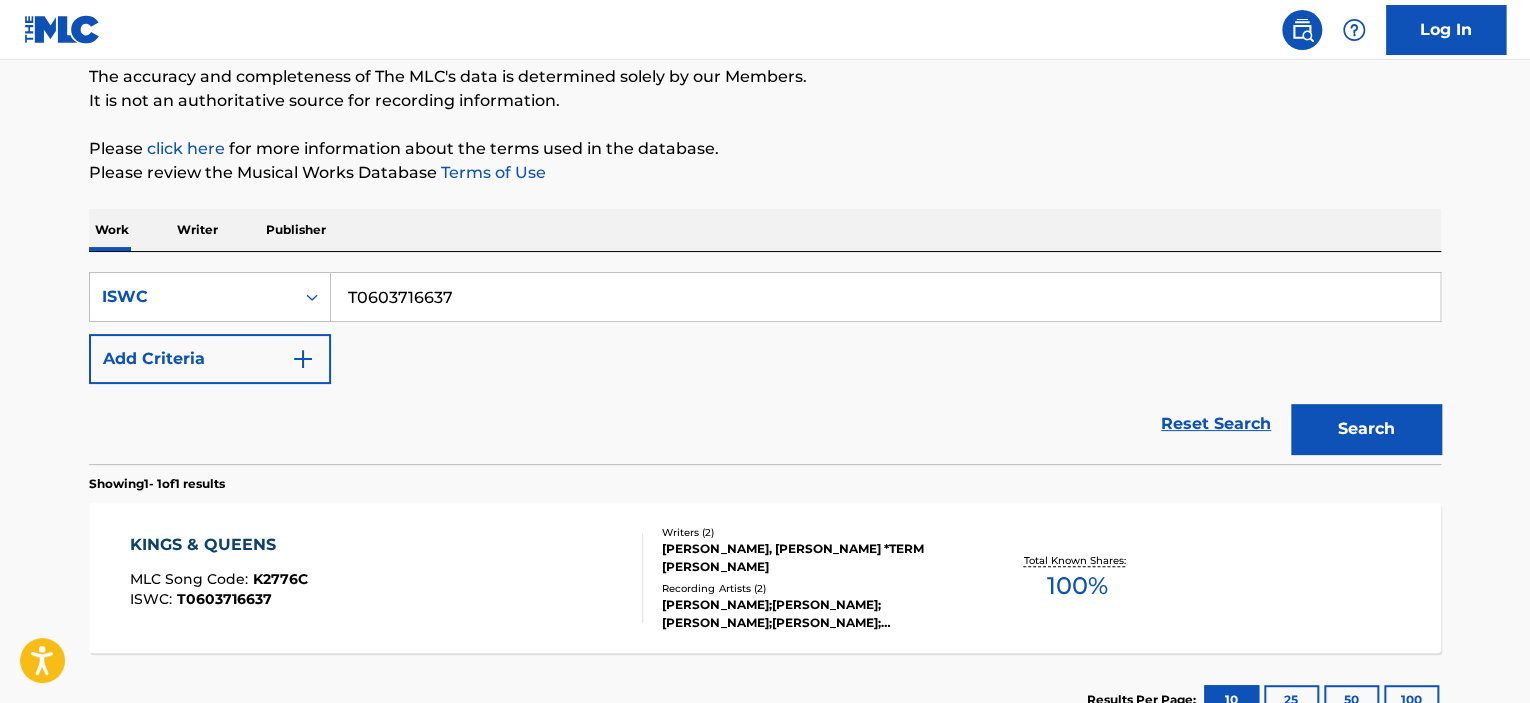scroll, scrollTop: 292, scrollLeft: 0, axis: vertical 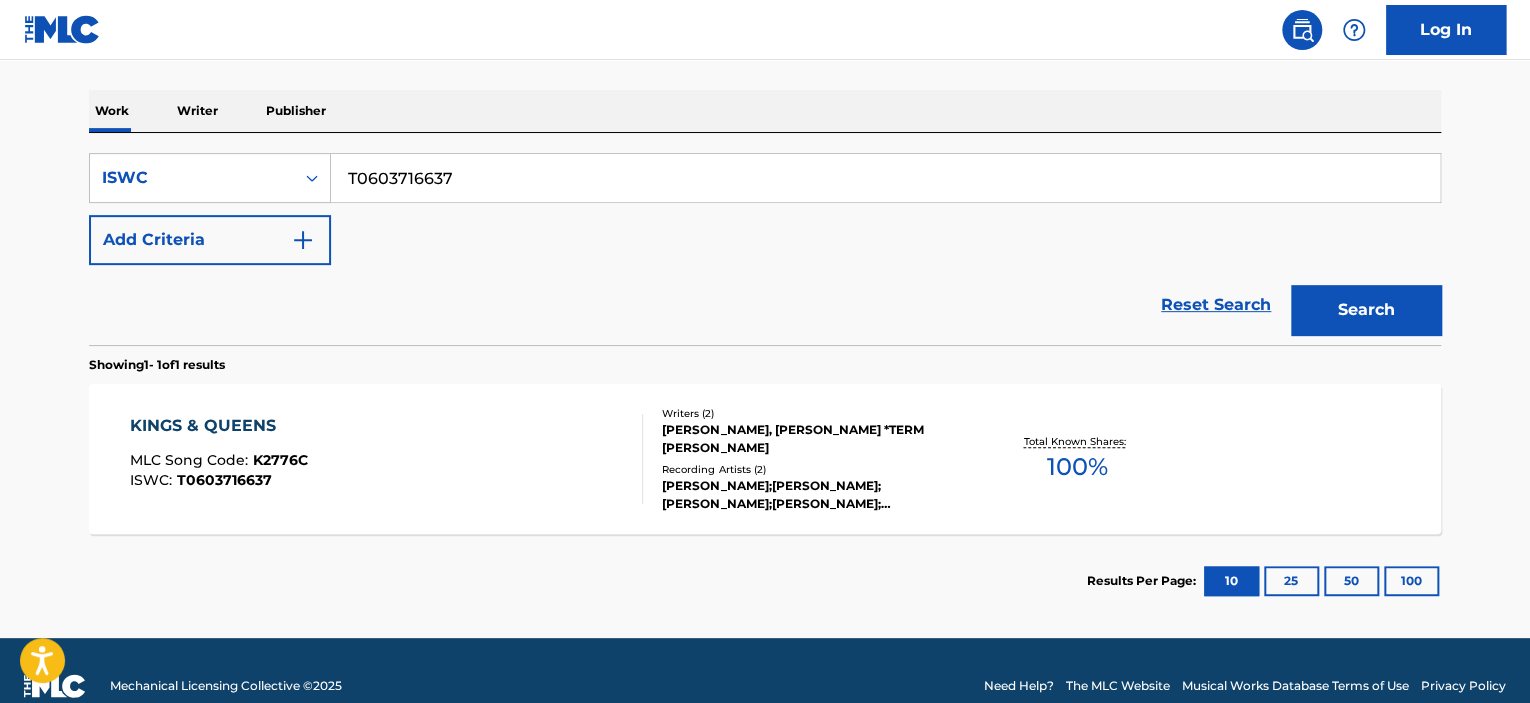 click on "KINGS & QUEENS MLC Song Code : K2776C ISWC : T0603716637" at bounding box center [387, 459] 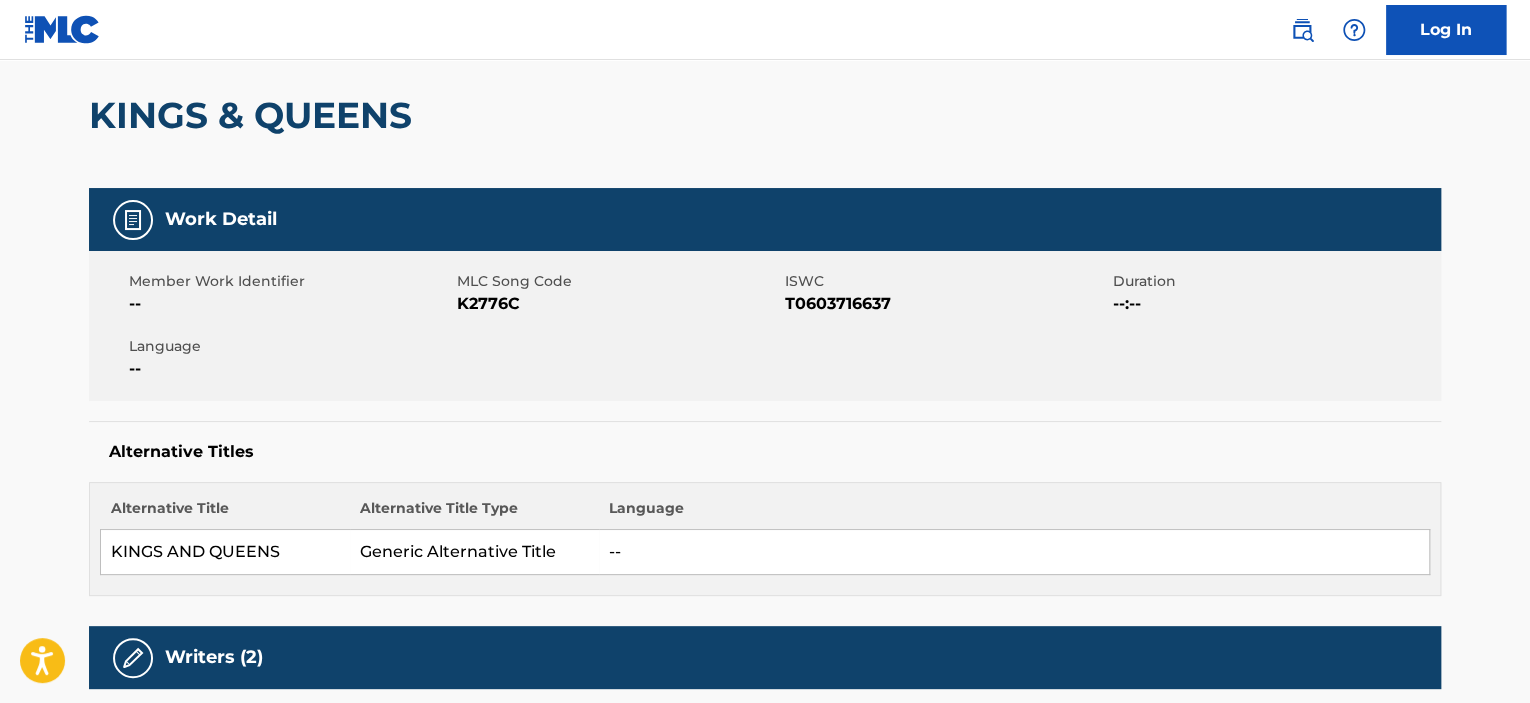 scroll, scrollTop: 0, scrollLeft: 0, axis: both 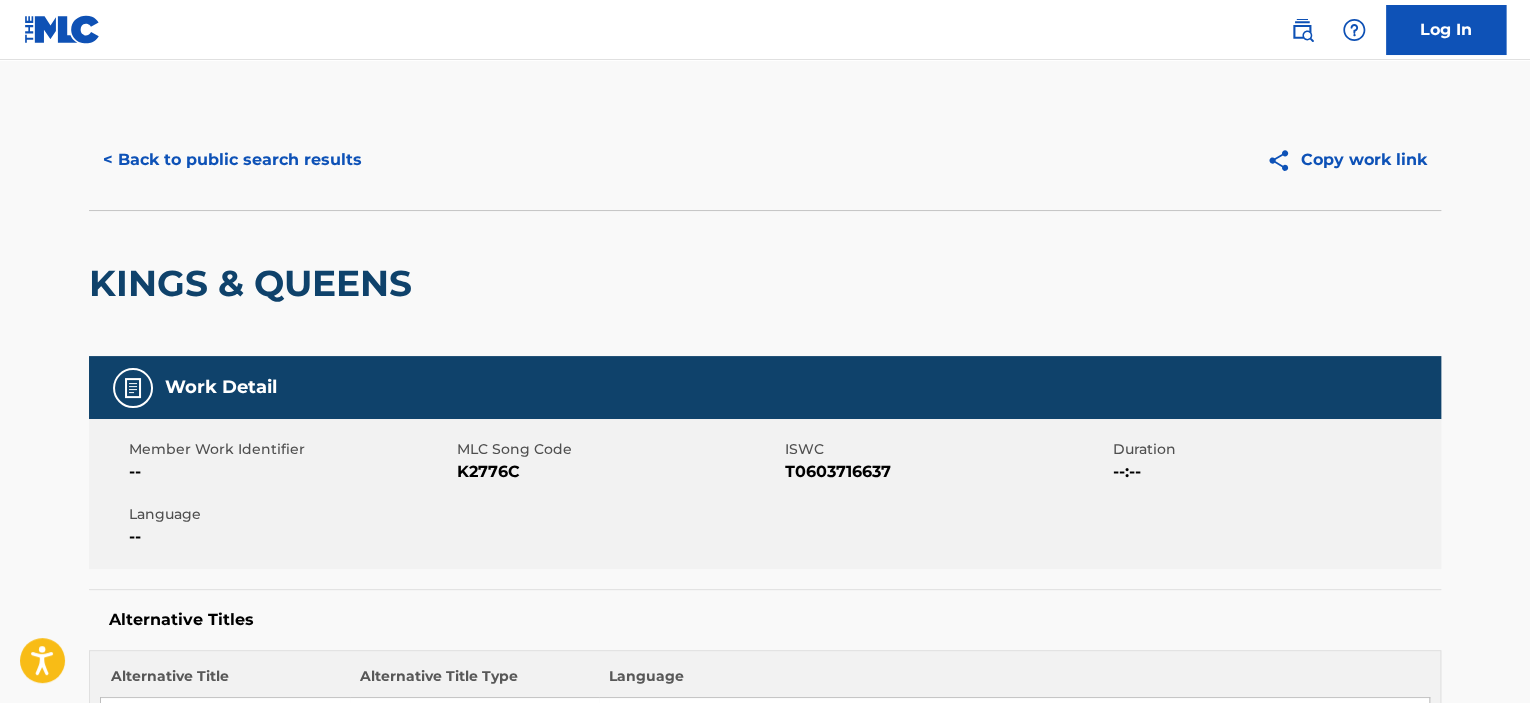click on "< Back to public search results" at bounding box center [232, 160] 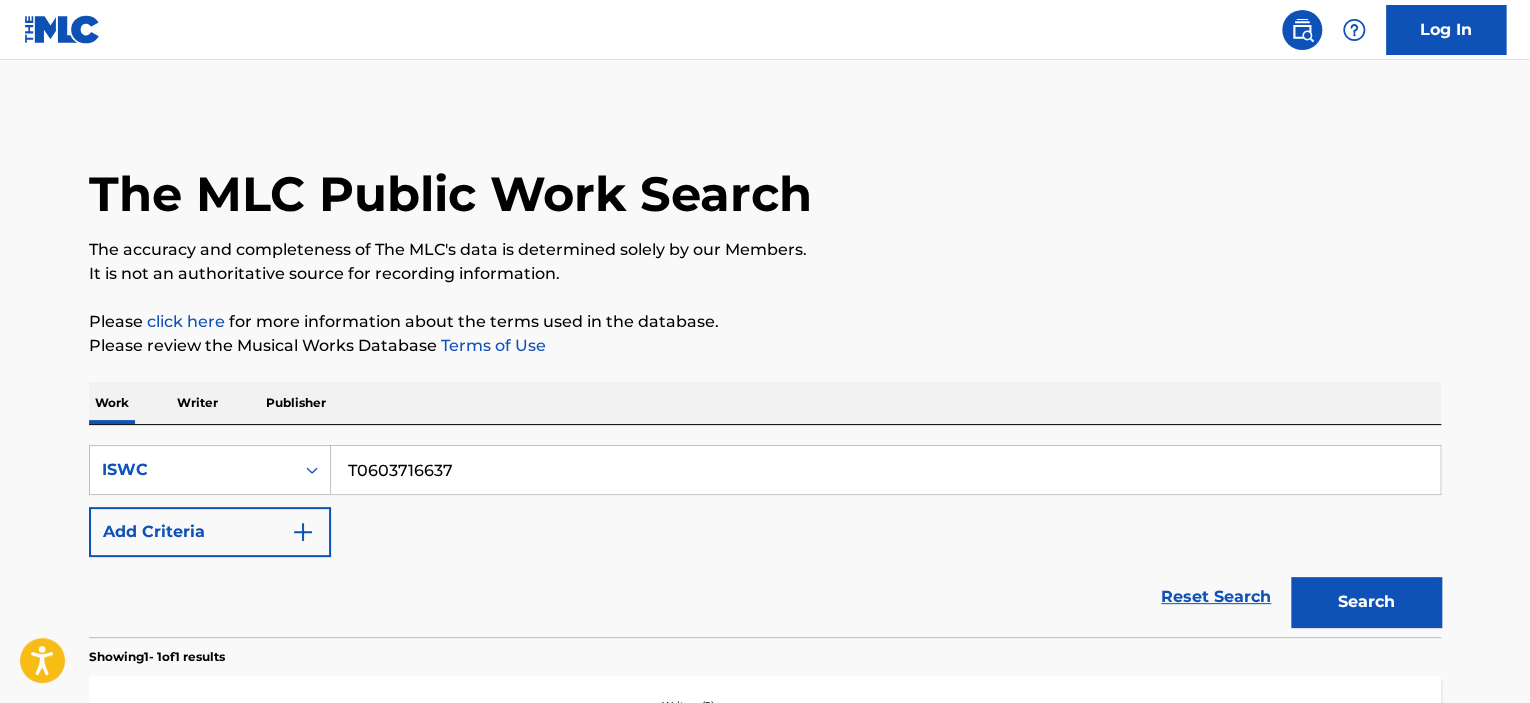 scroll, scrollTop: 270, scrollLeft: 0, axis: vertical 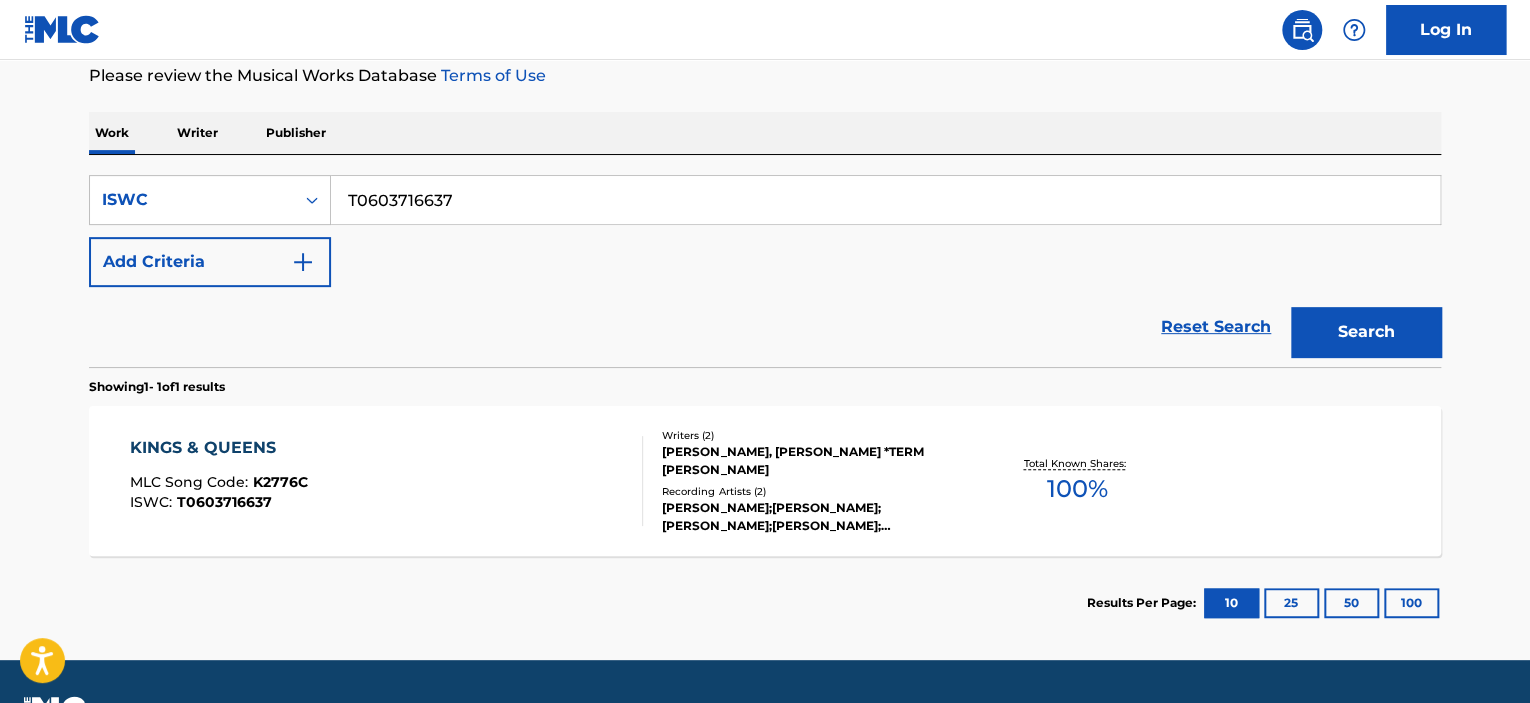 click on "KINGS & QUEENS" at bounding box center (219, 448) 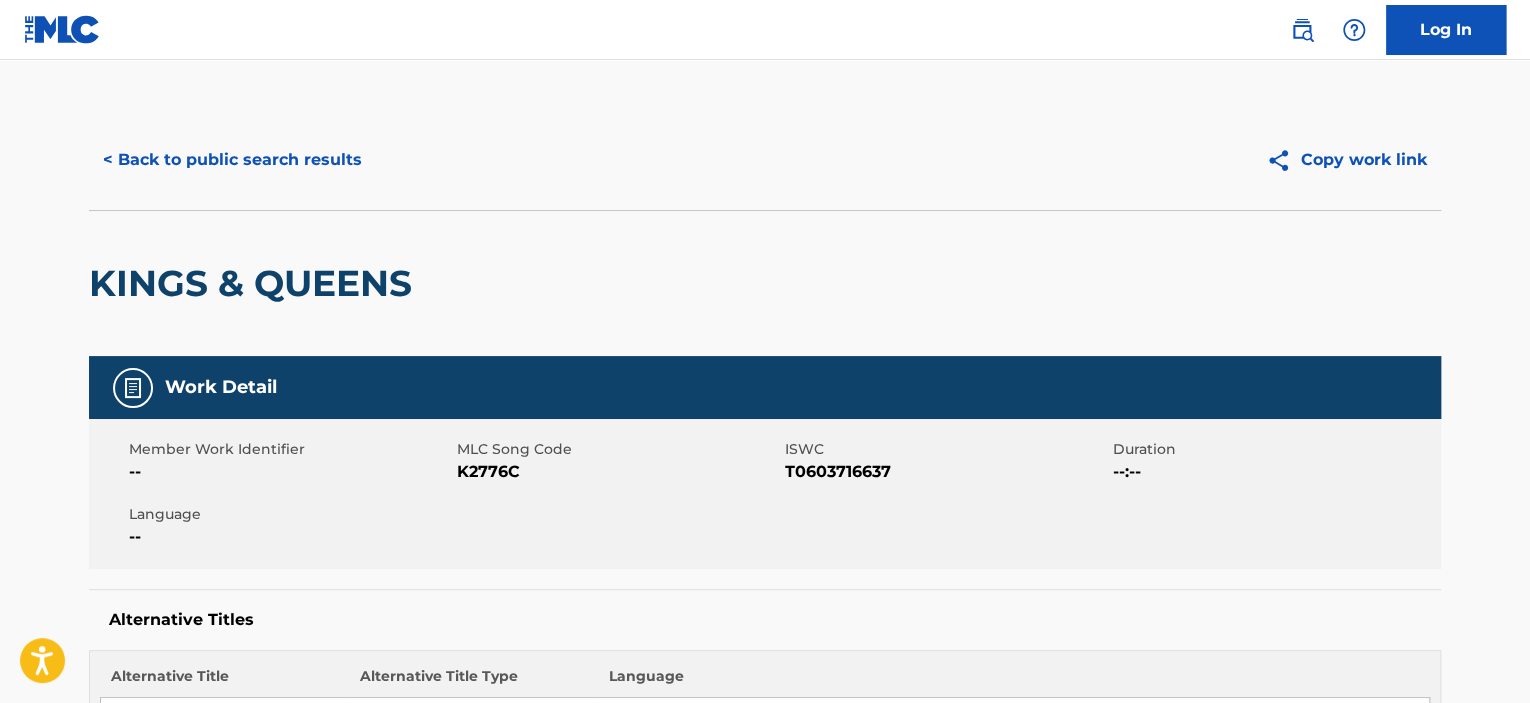 click on "KINGS & QUEENS" at bounding box center [255, 283] 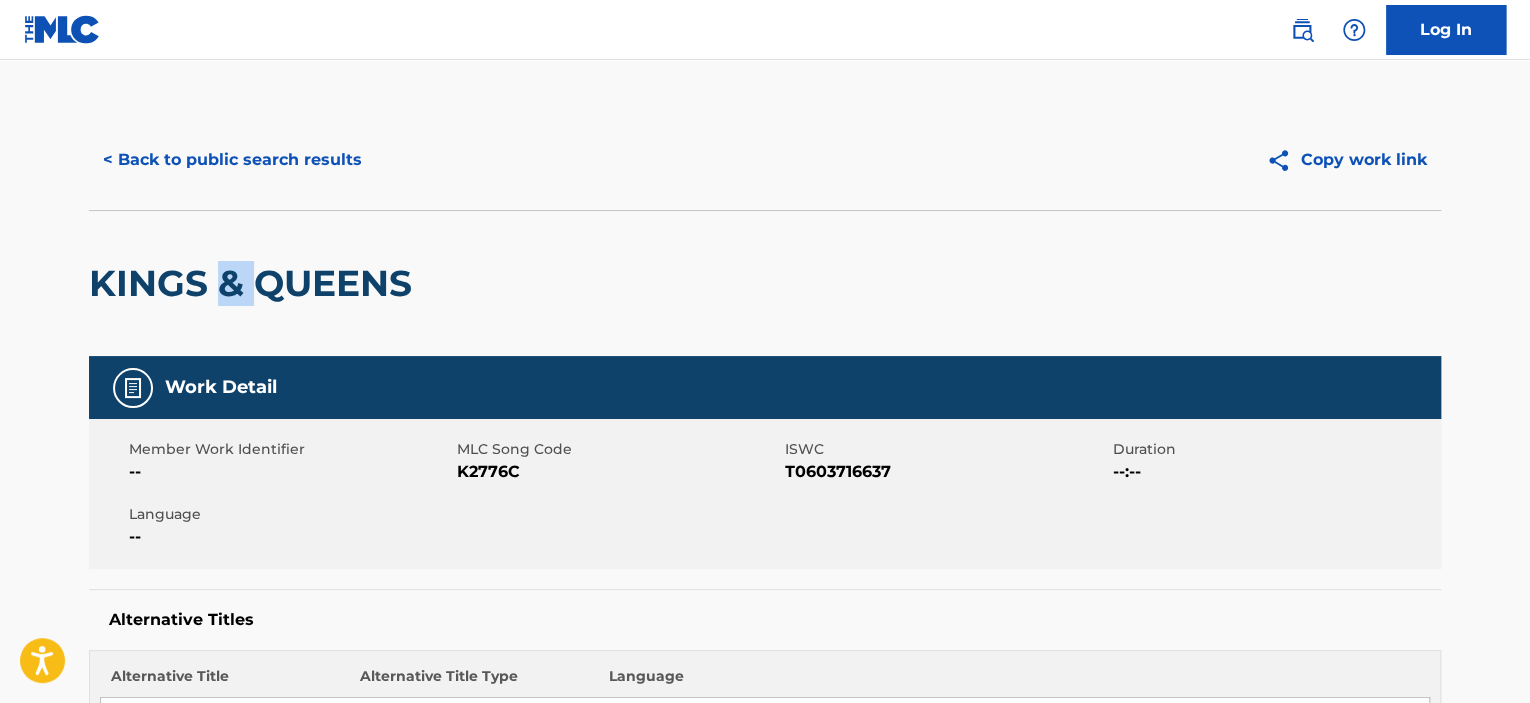 click on "KINGS & QUEENS" at bounding box center [255, 283] 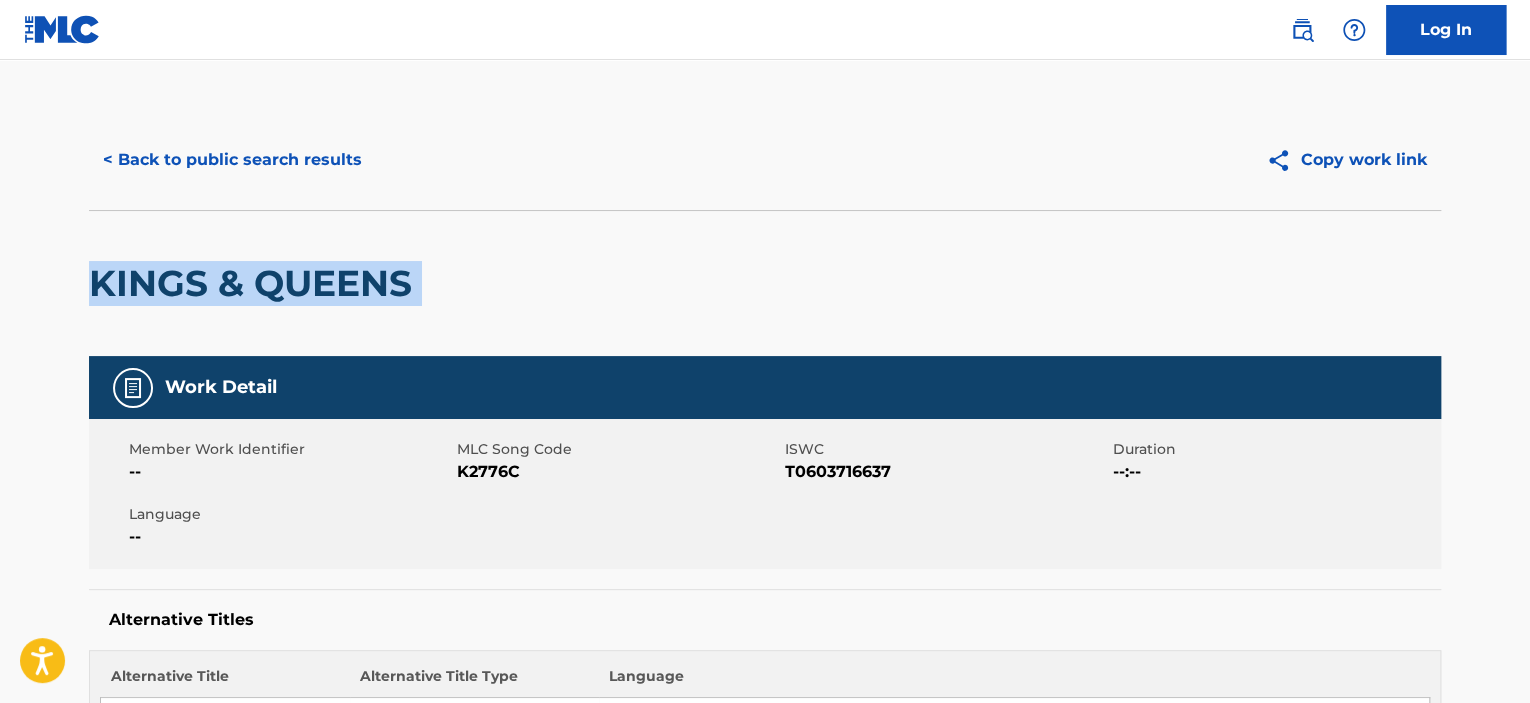 click on "KINGS & QUEENS" at bounding box center (255, 283) 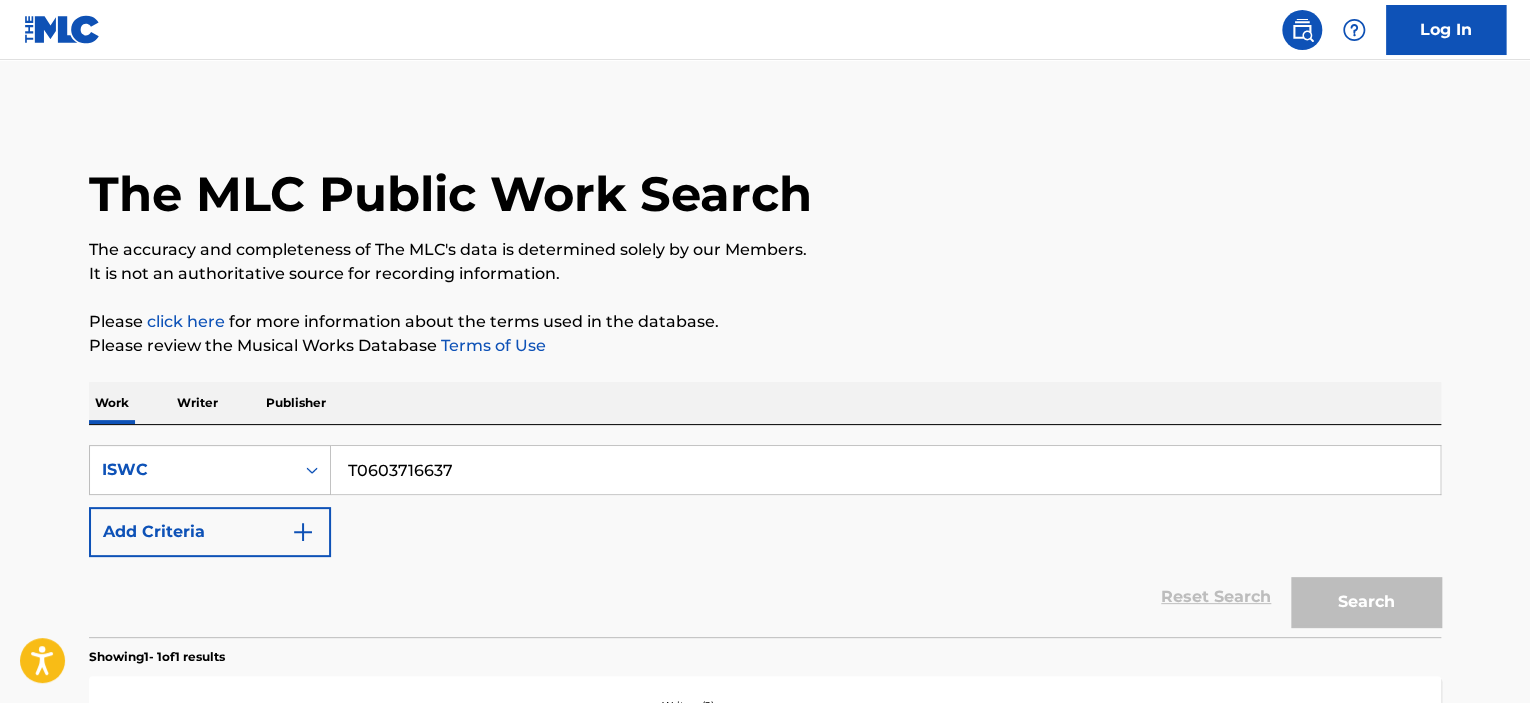 scroll, scrollTop: 270, scrollLeft: 0, axis: vertical 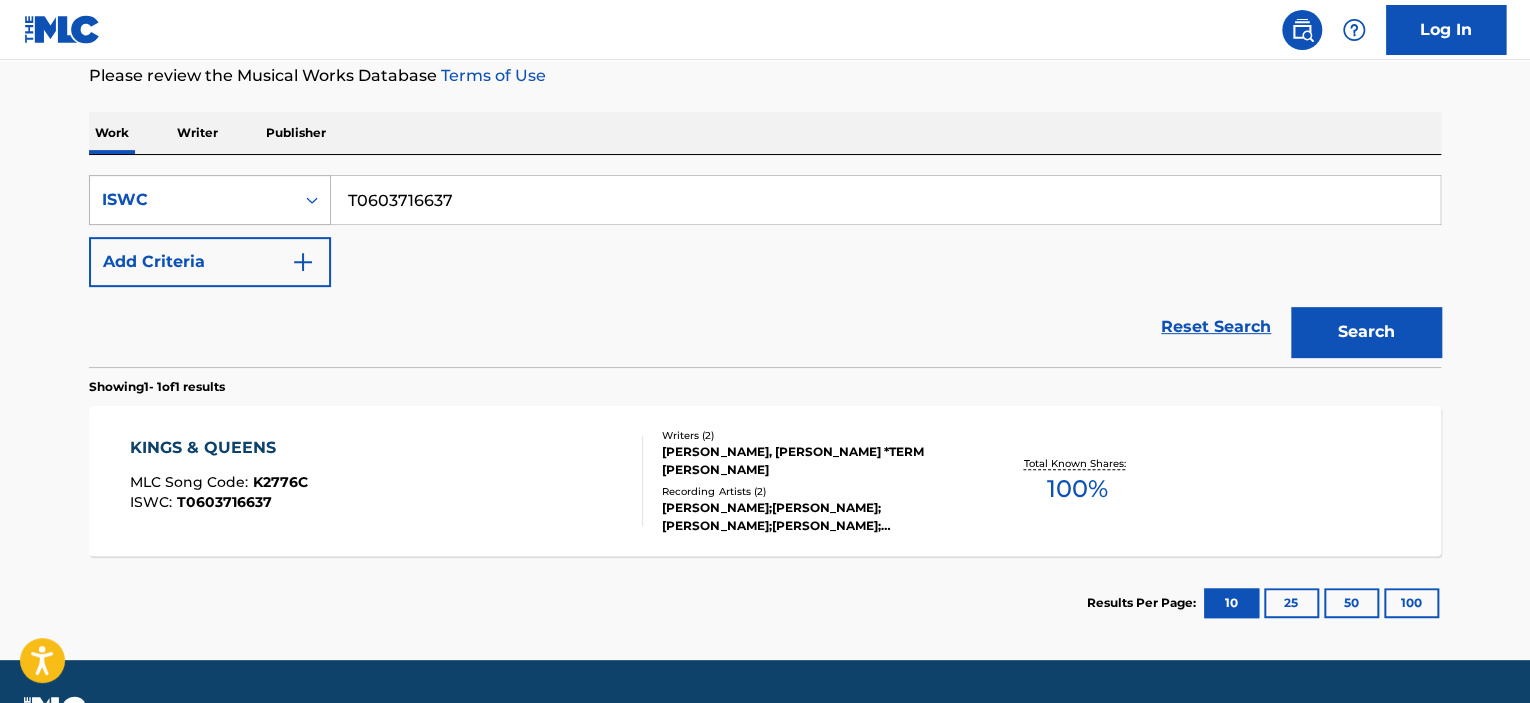 click on "ISWC" at bounding box center [192, 200] 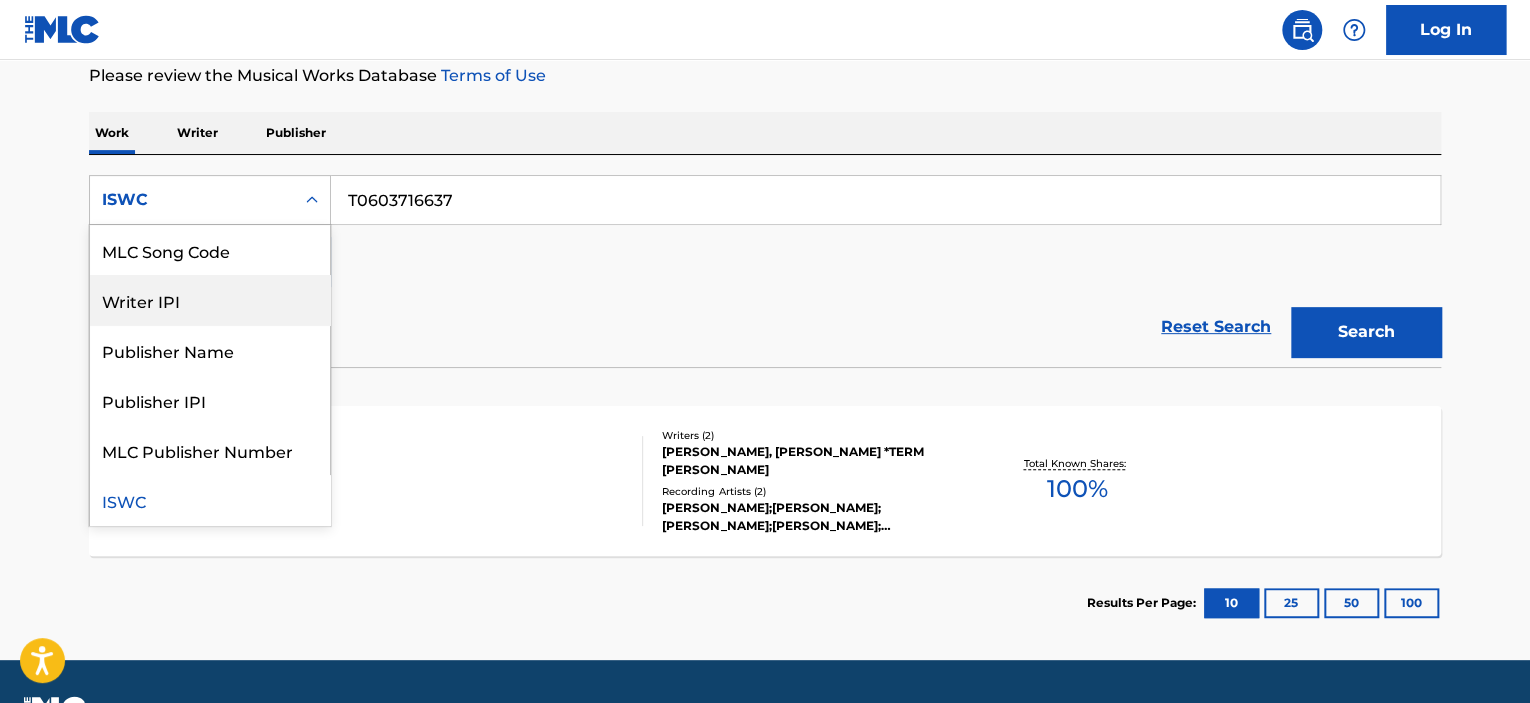 scroll, scrollTop: 0, scrollLeft: 0, axis: both 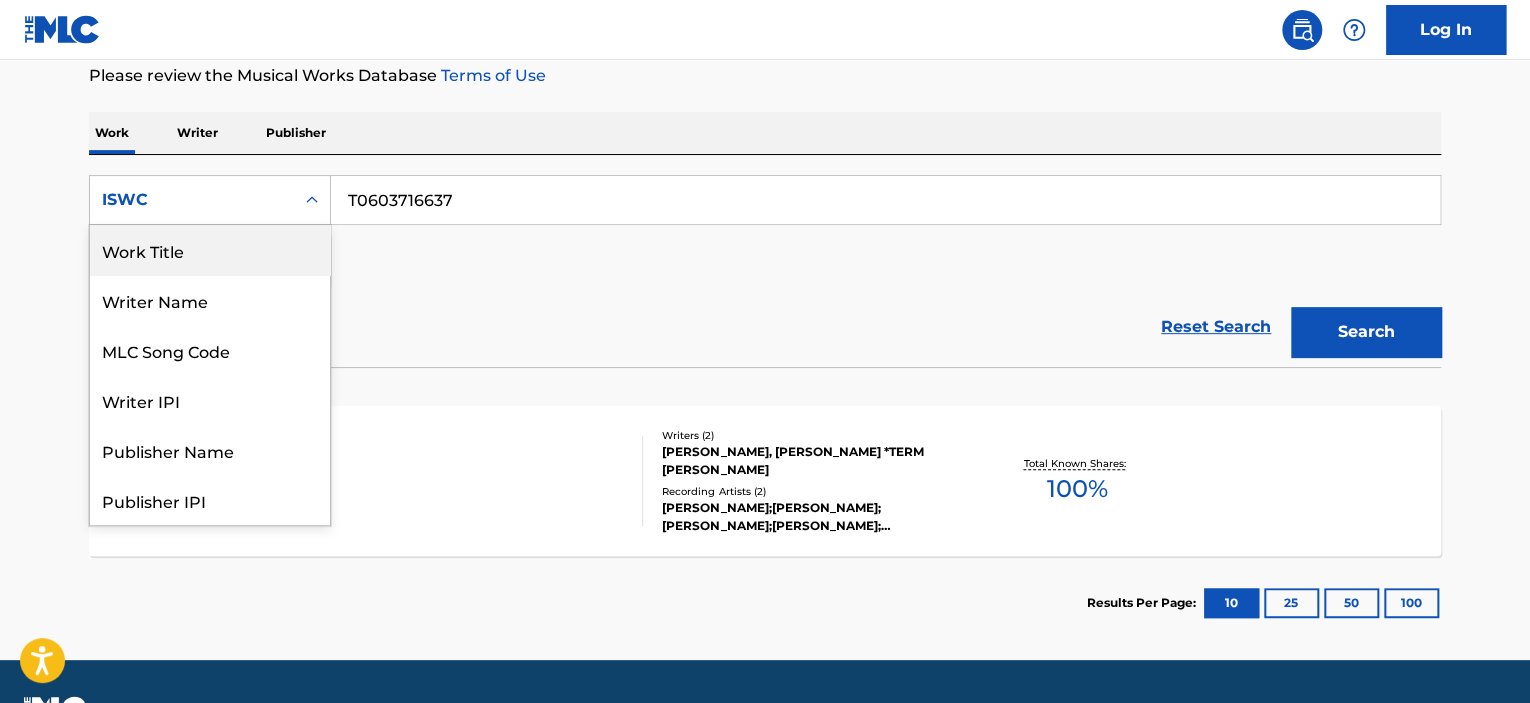 click on "Work Title" at bounding box center (210, 250) 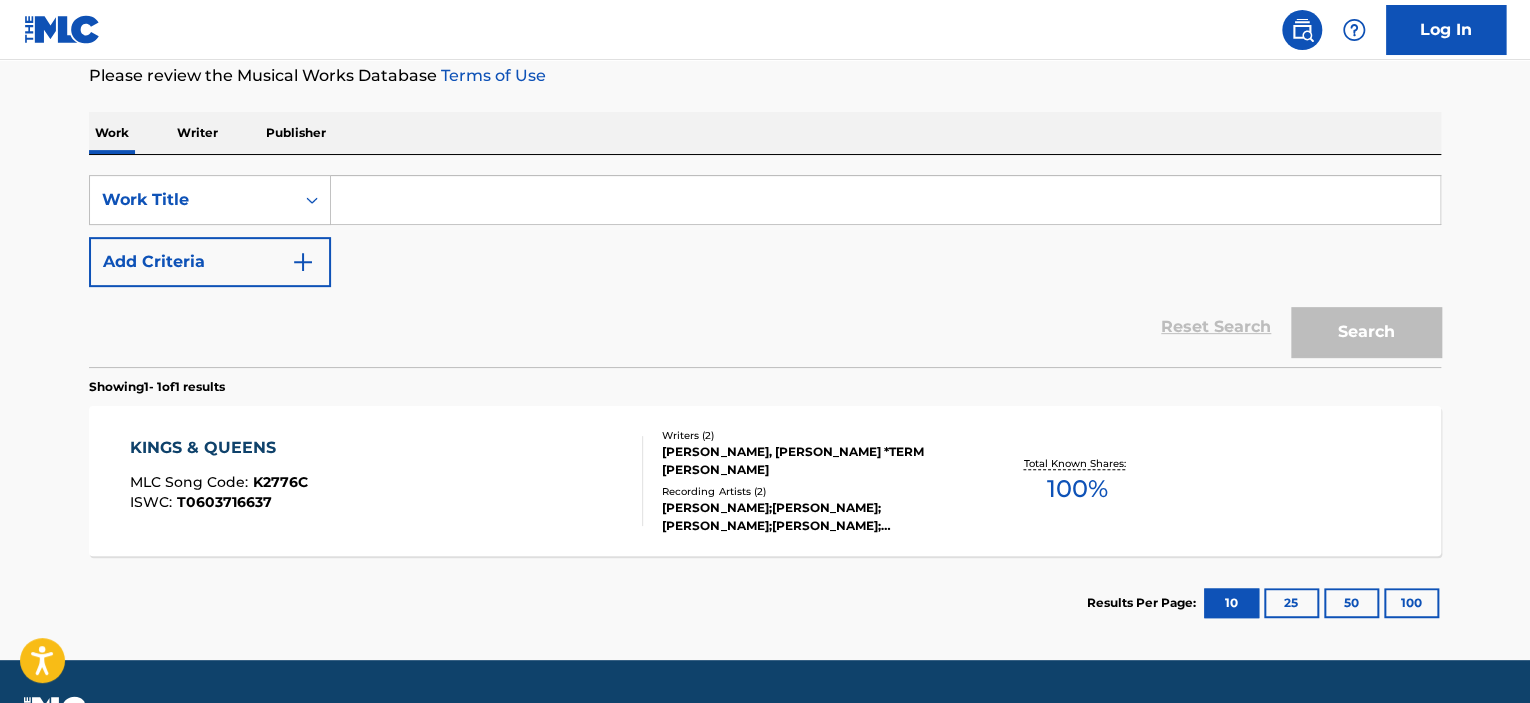 click at bounding box center [885, 200] 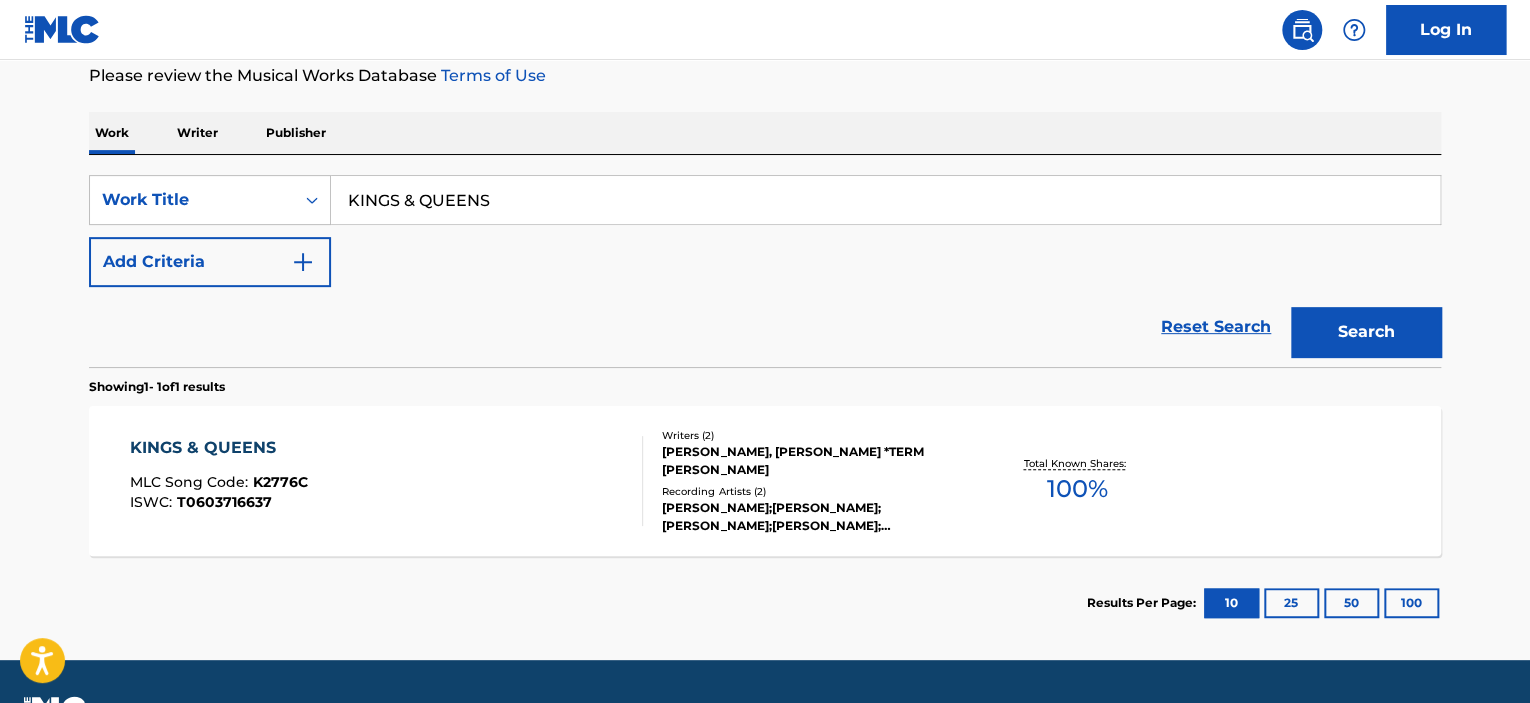 type on "KINGS & QUEENS" 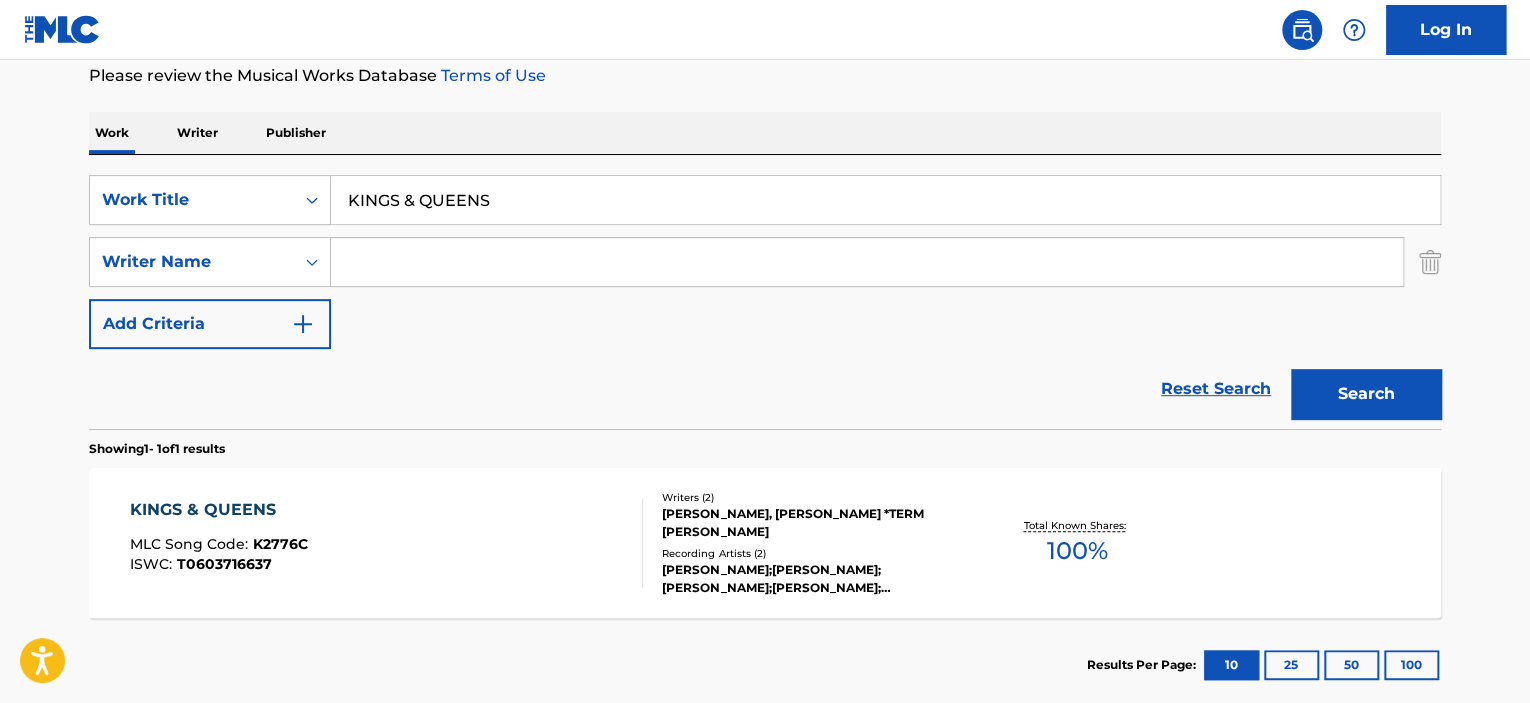 click at bounding box center (867, 262) 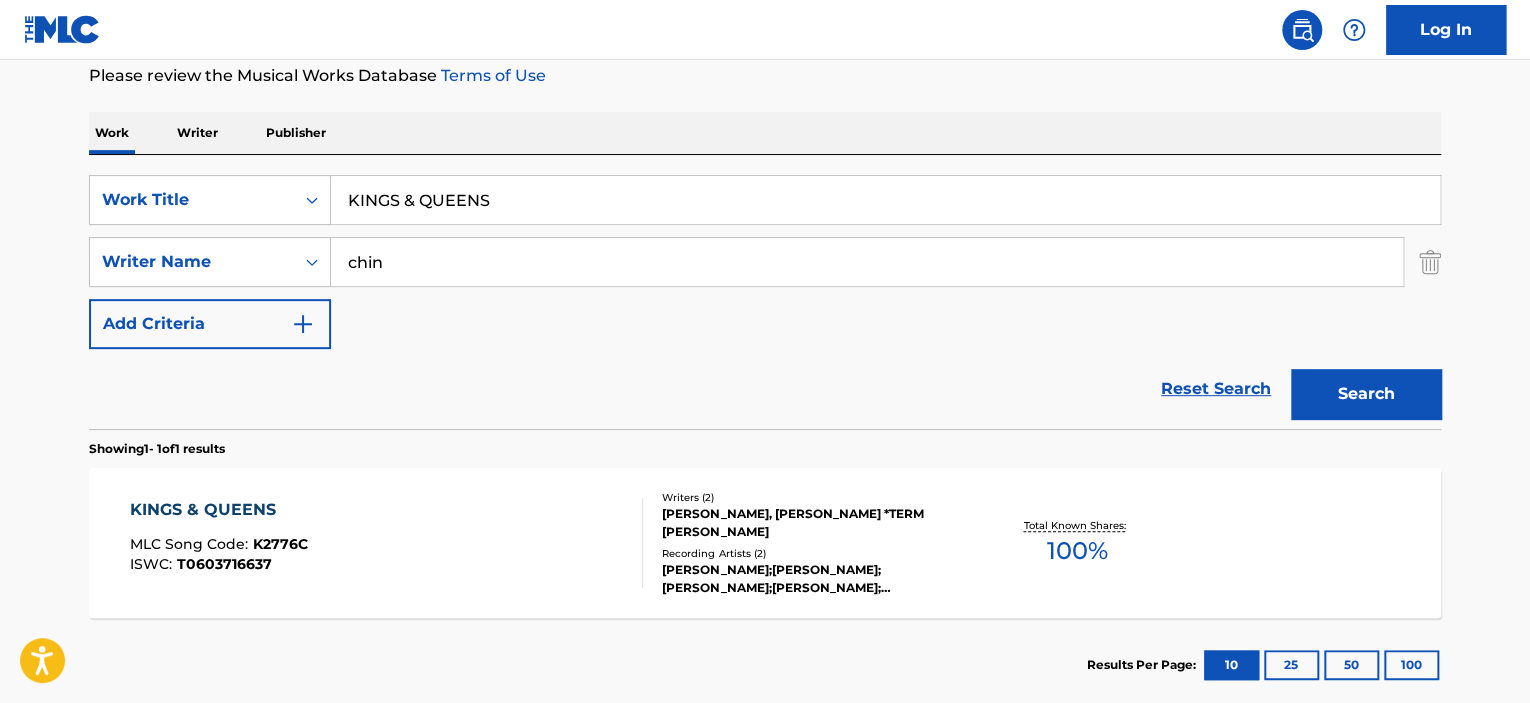 type on "chin" 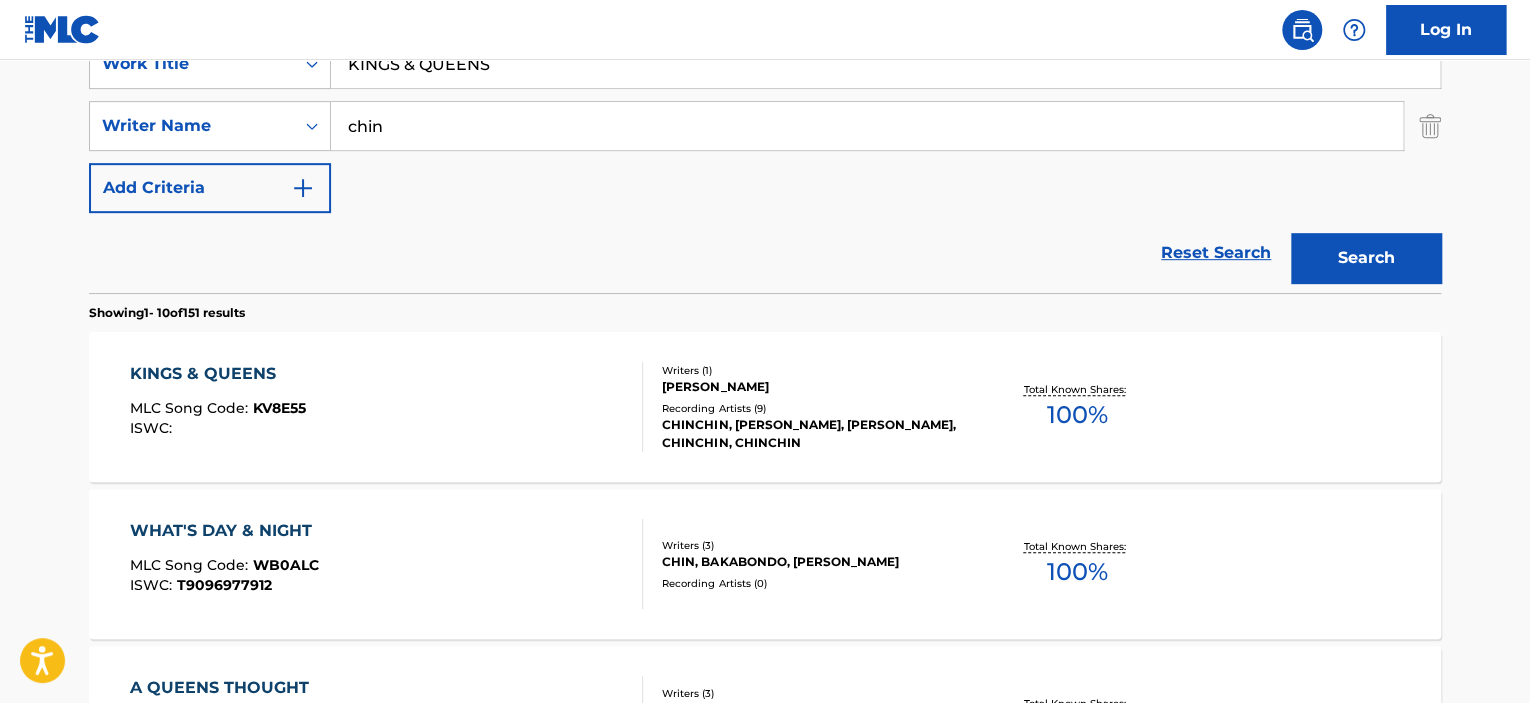 scroll, scrollTop: 470, scrollLeft: 0, axis: vertical 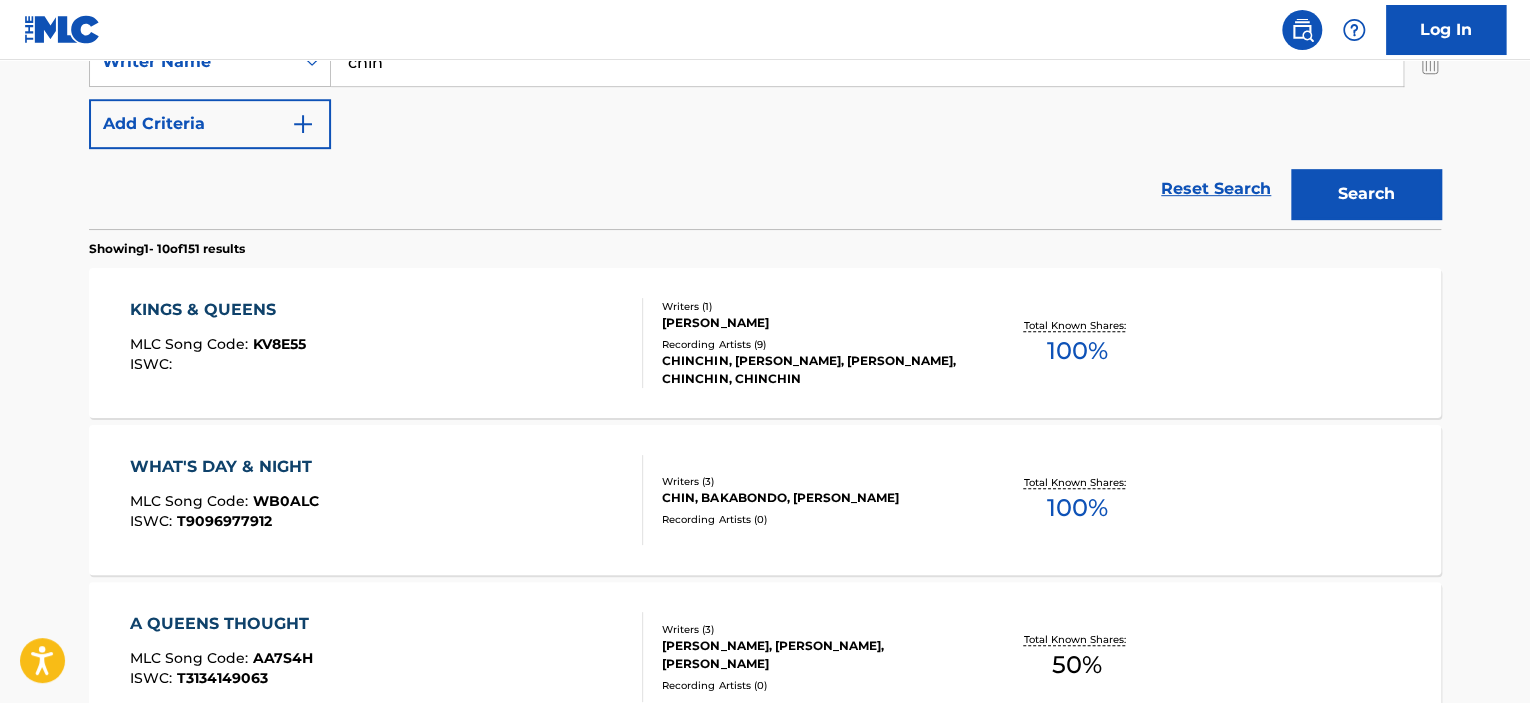 click on "KINGS & QUEENS MLC Song Code : KV8E55 ISWC :" at bounding box center (387, 343) 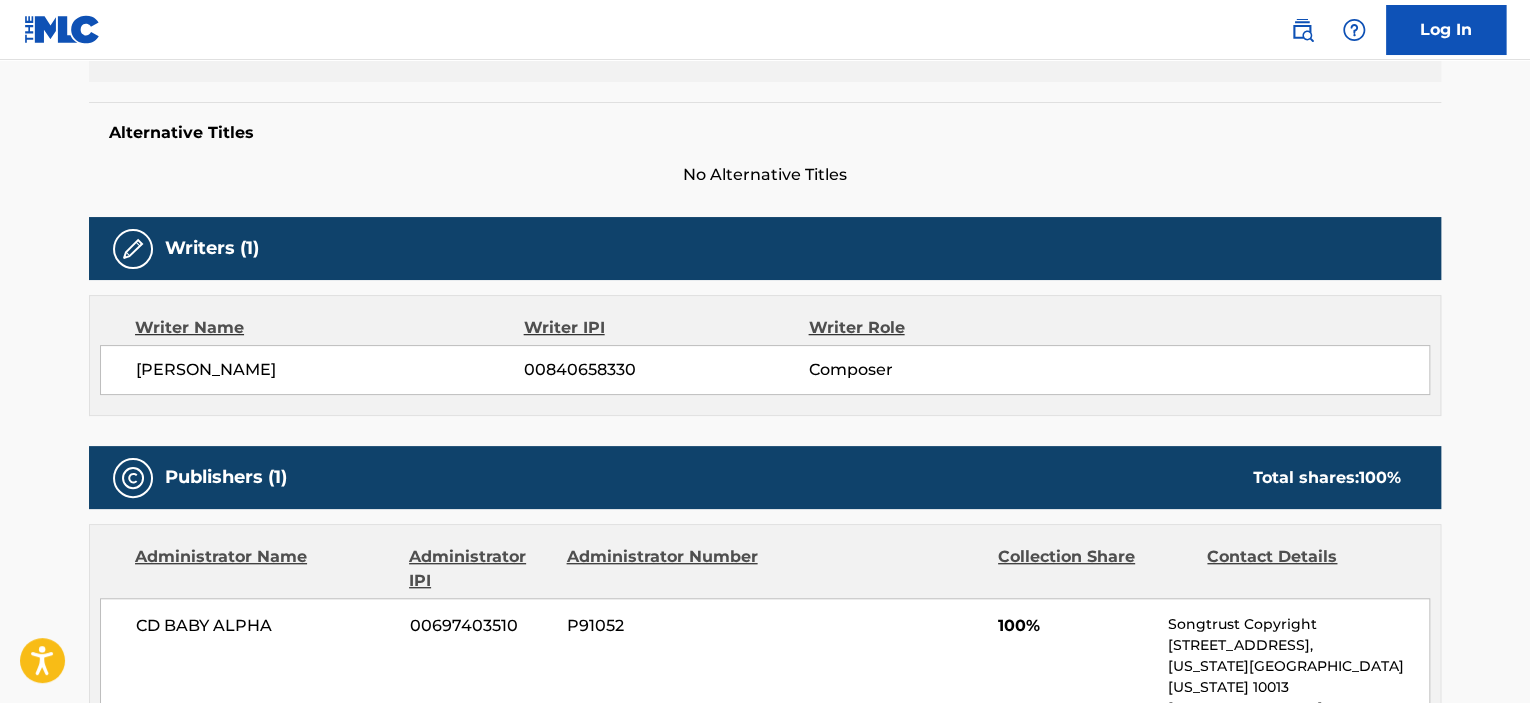 scroll, scrollTop: 500, scrollLeft: 0, axis: vertical 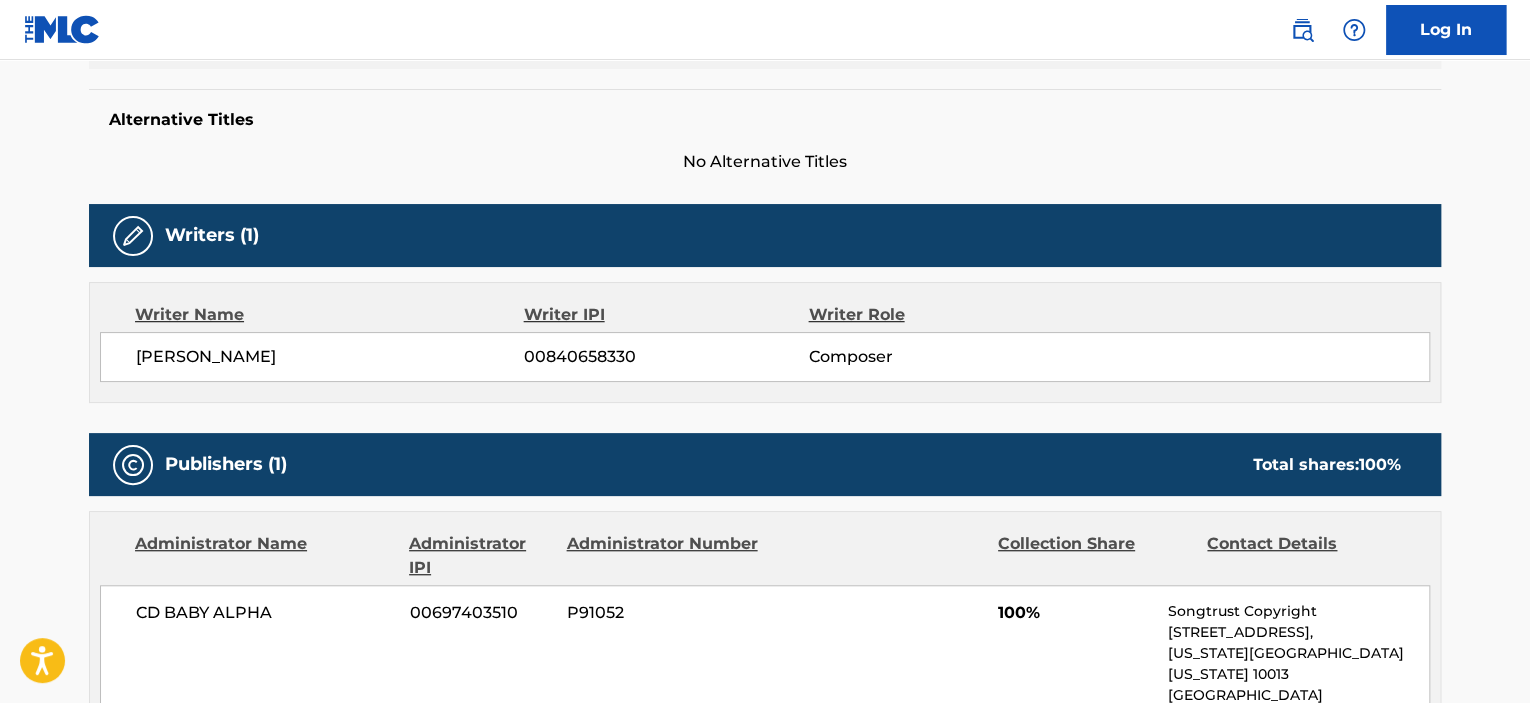 click on "00840658330" at bounding box center [666, 357] 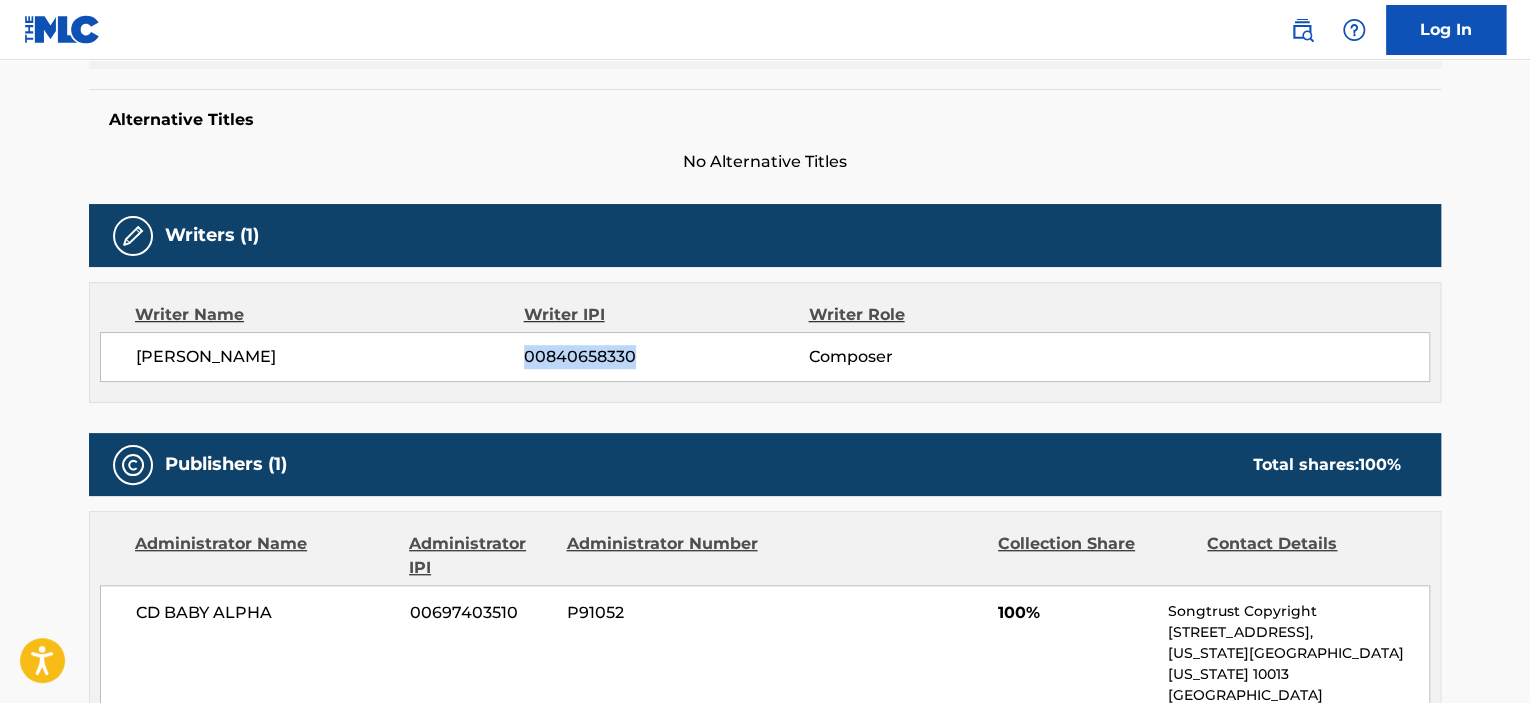 click on "00840658330" at bounding box center (666, 357) 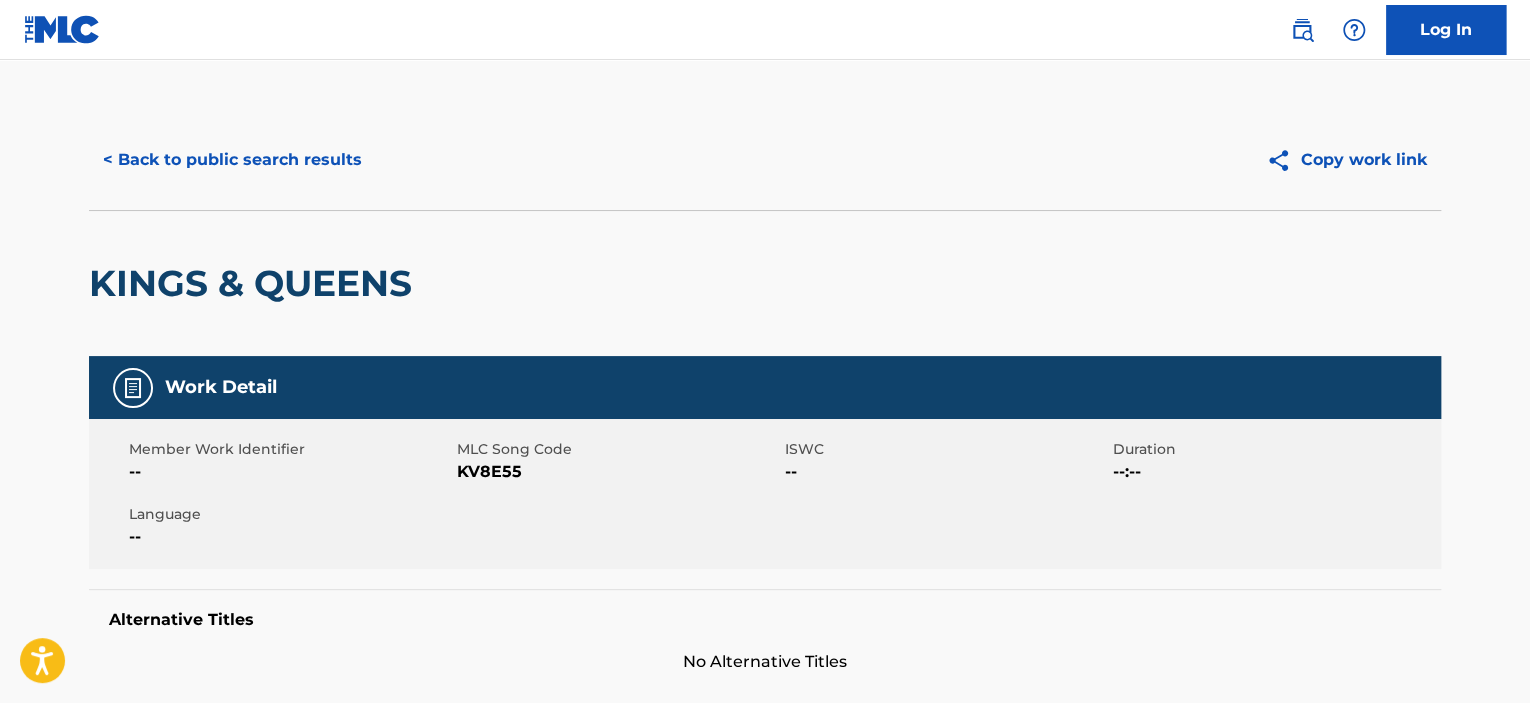 click on "< Back to public search results" at bounding box center [232, 160] 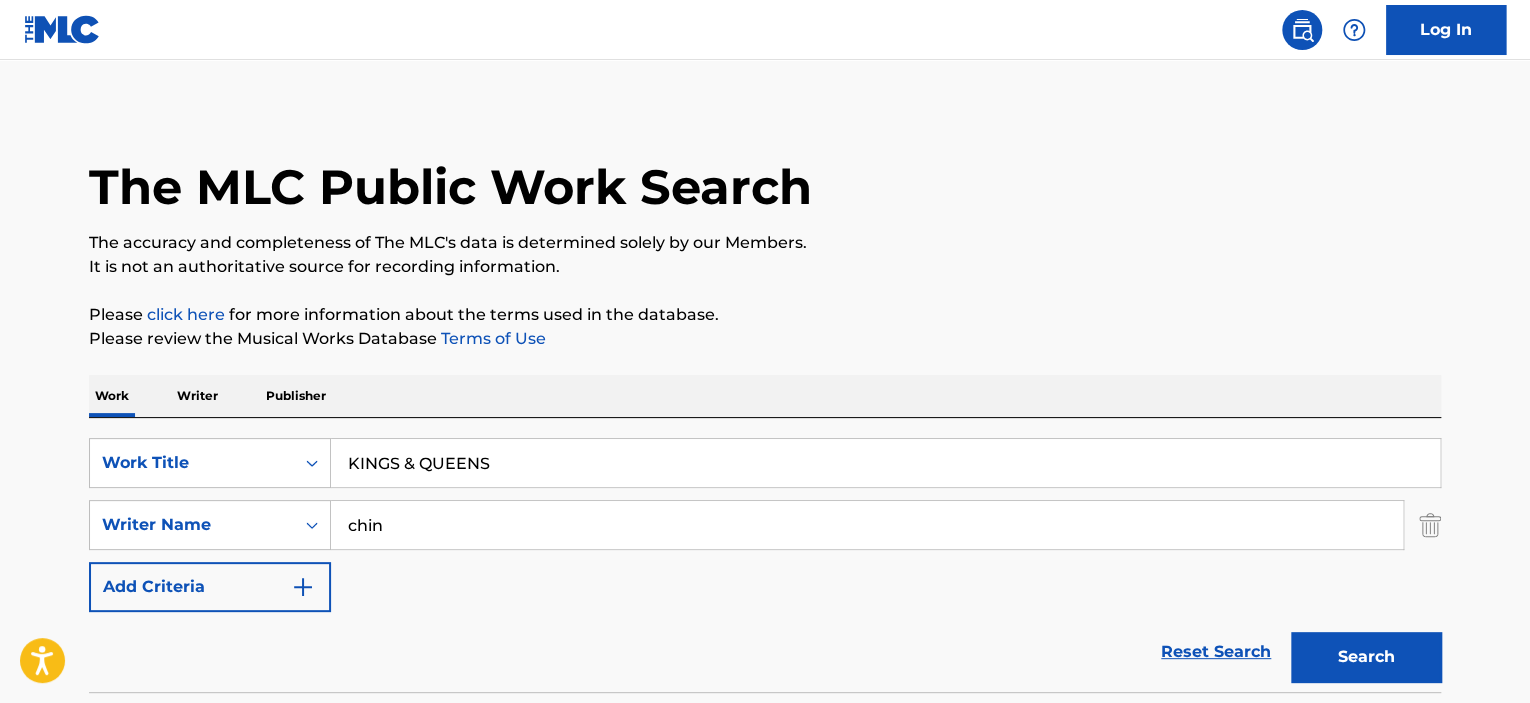 scroll, scrollTop: 0, scrollLeft: 0, axis: both 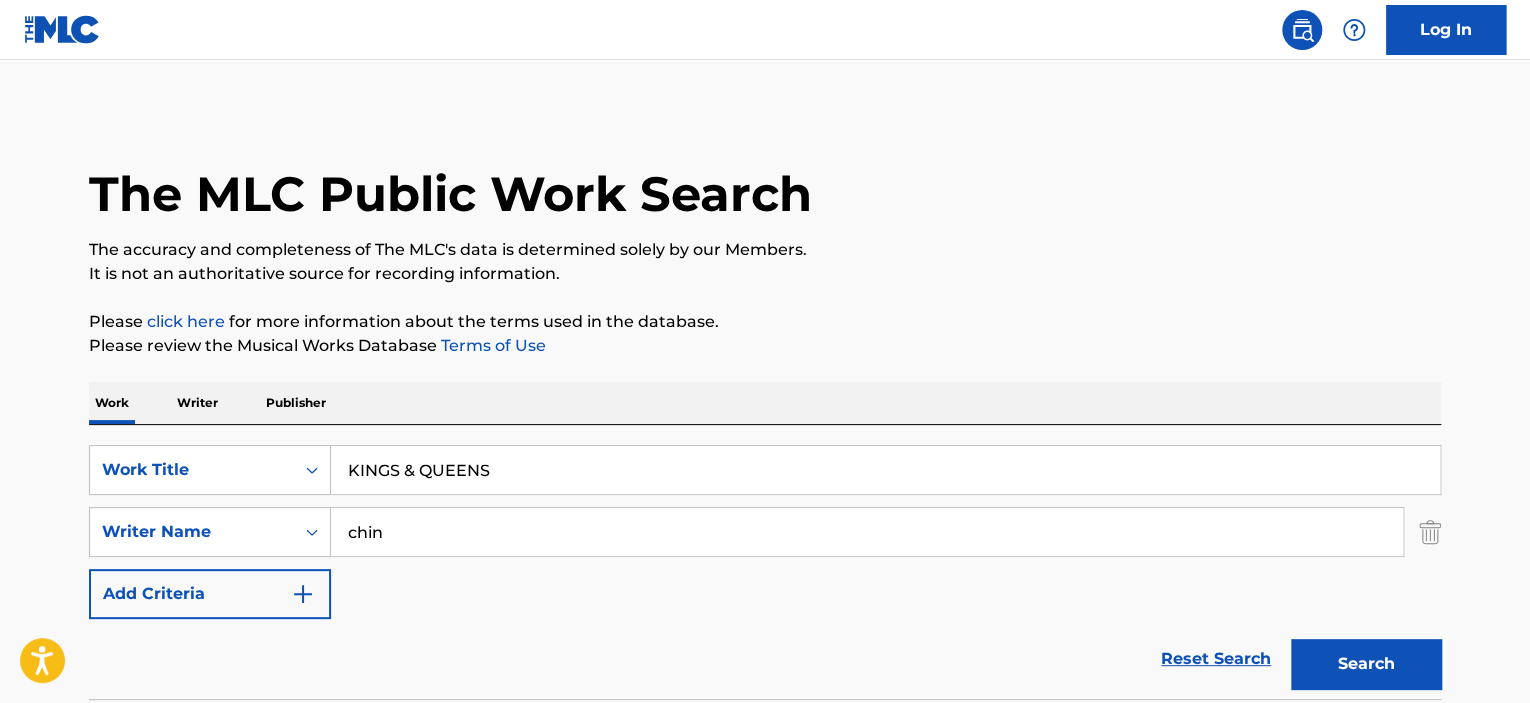 click on "Writer" at bounding box center (197, 403) 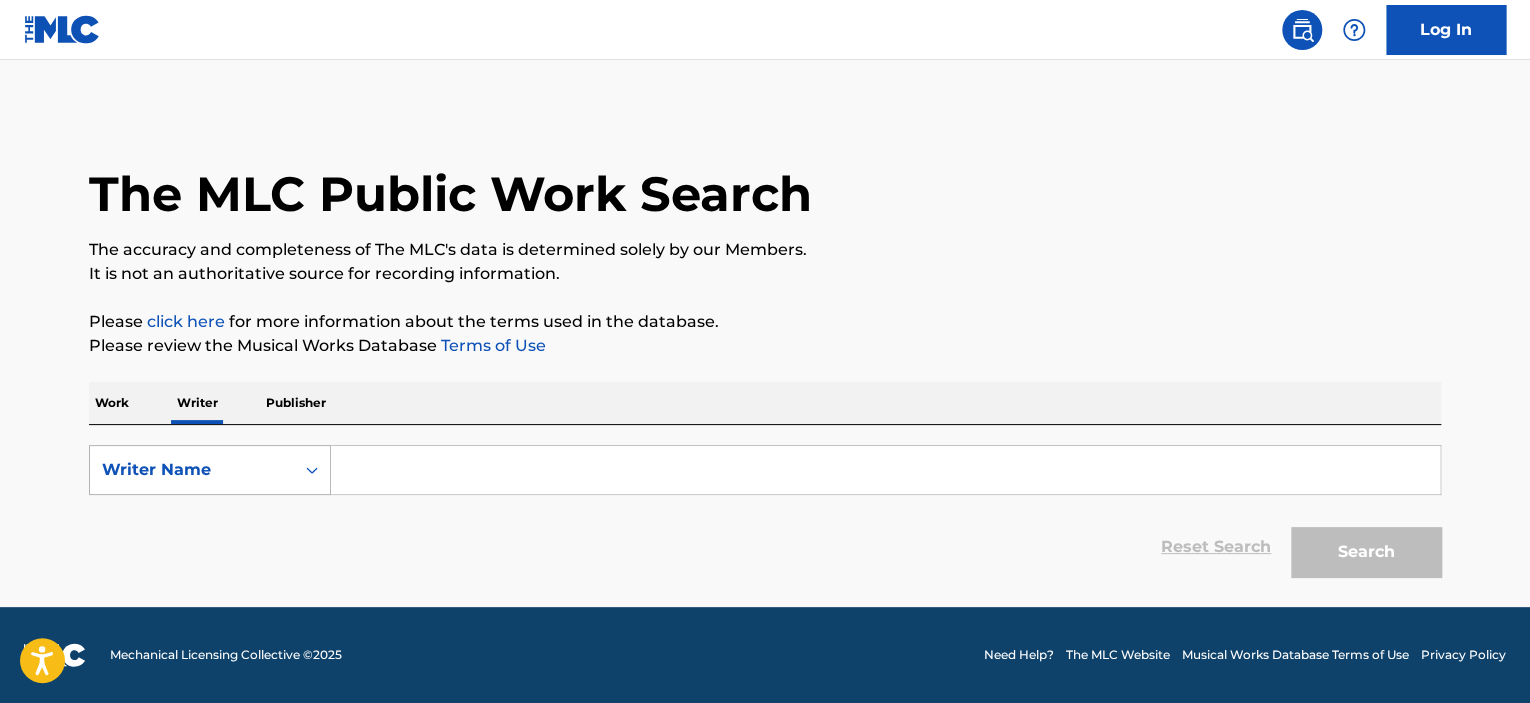 click on "Writer Name" at bounding box center [192, 470] 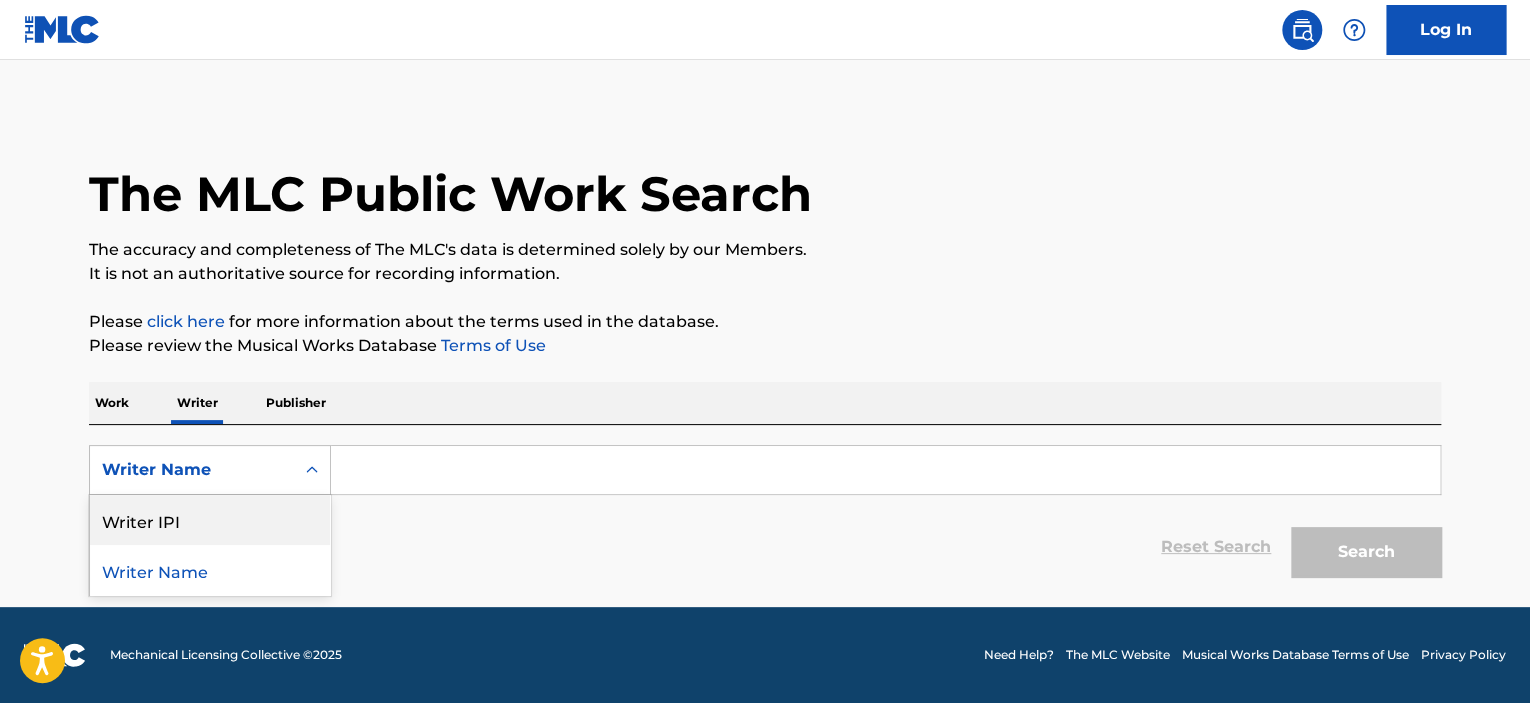 click on "Writer IPI" at bounding box center (210, 520) 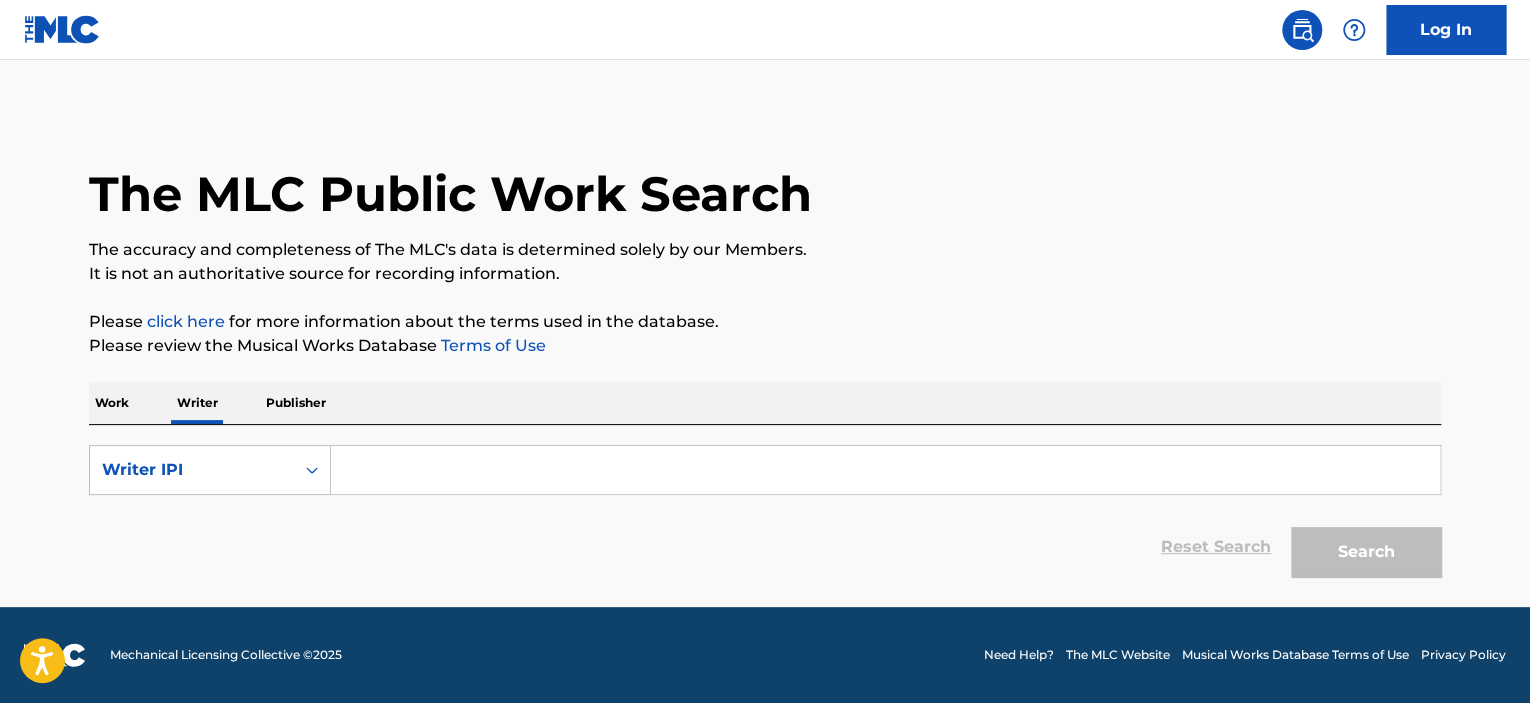 click at bounding box center [885, 470] 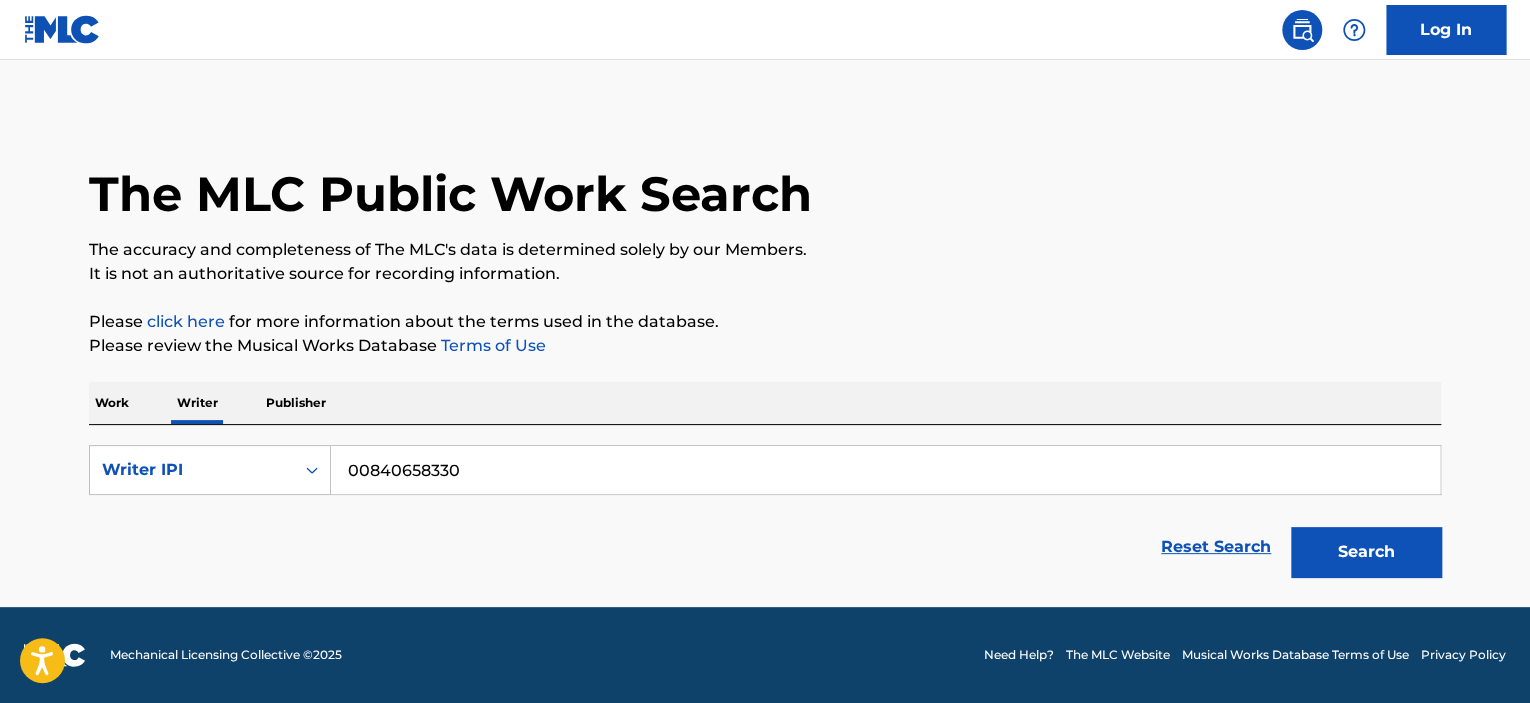 type on "00840658330" 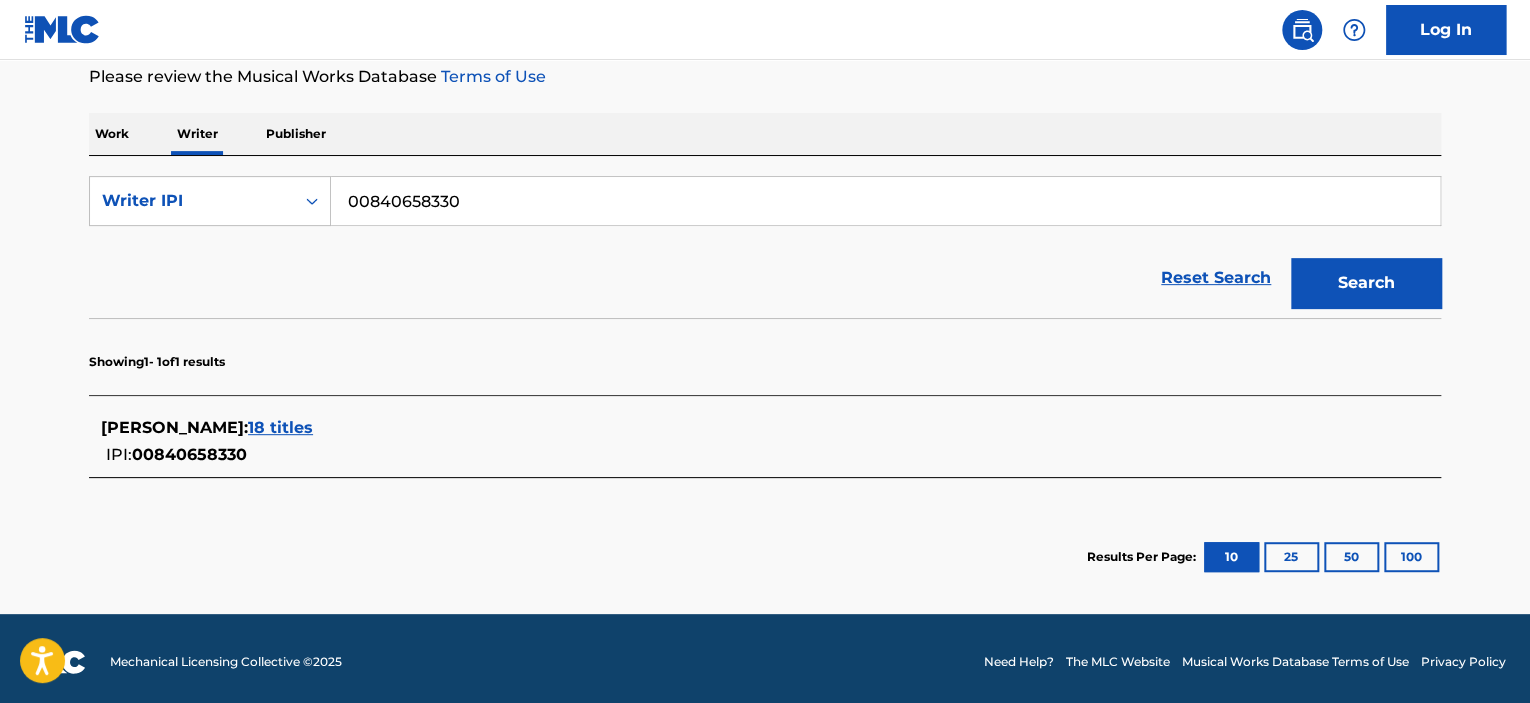 scroll, scrollTop: 274, scrollLeft: 0, axis: vertical 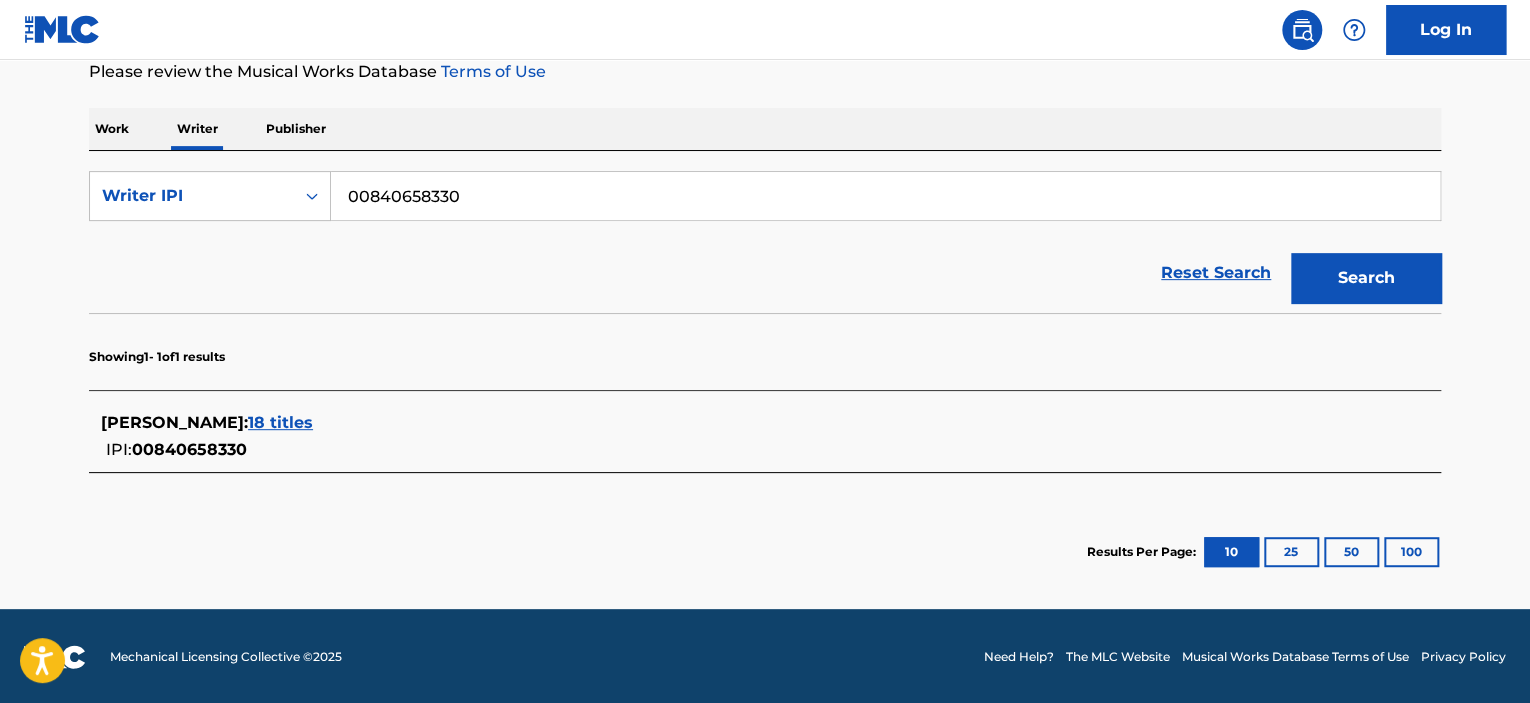 click on "18 titles" at bounding box center (280, 422) 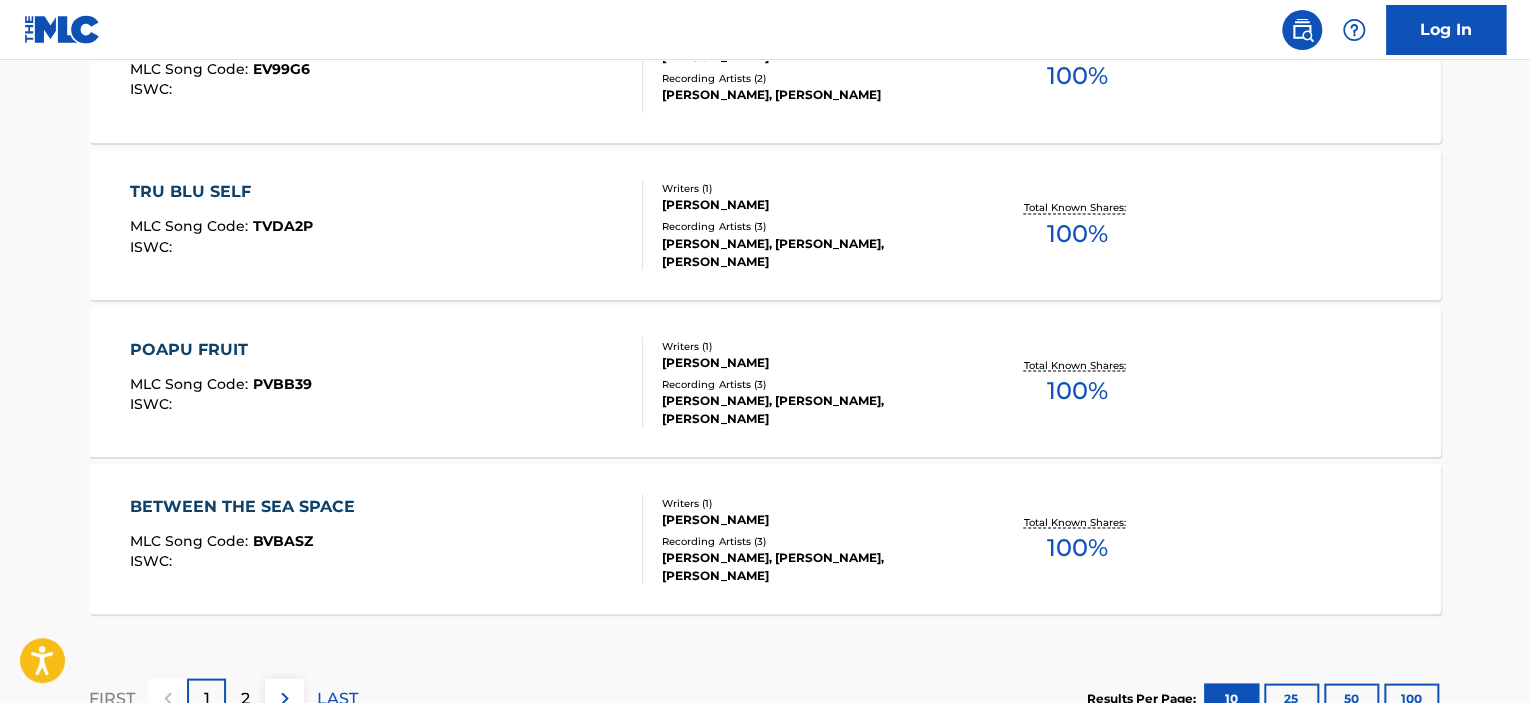 scroll, scrollTop: 1825, scrollLeft: 0, axis: vertical 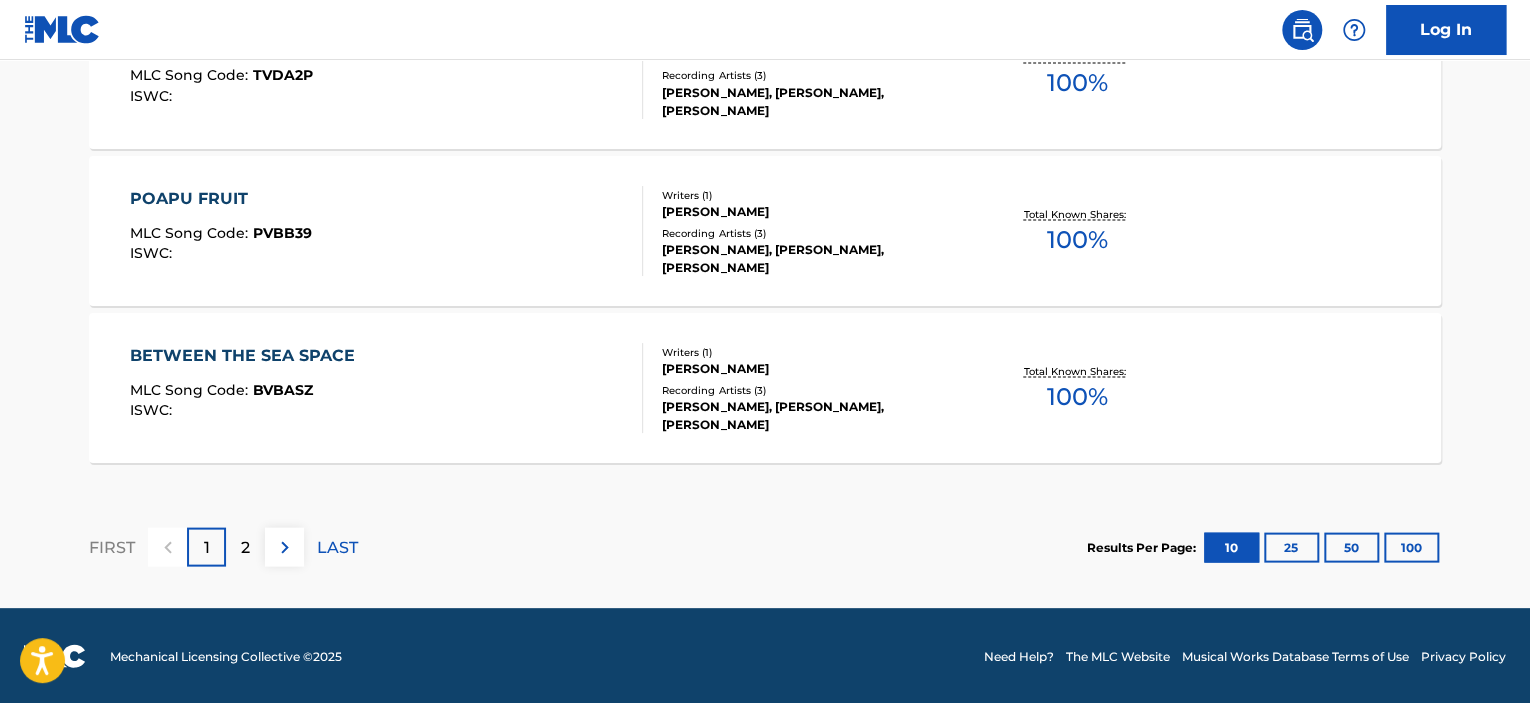 click on "2" at bounding box center (245, 546) 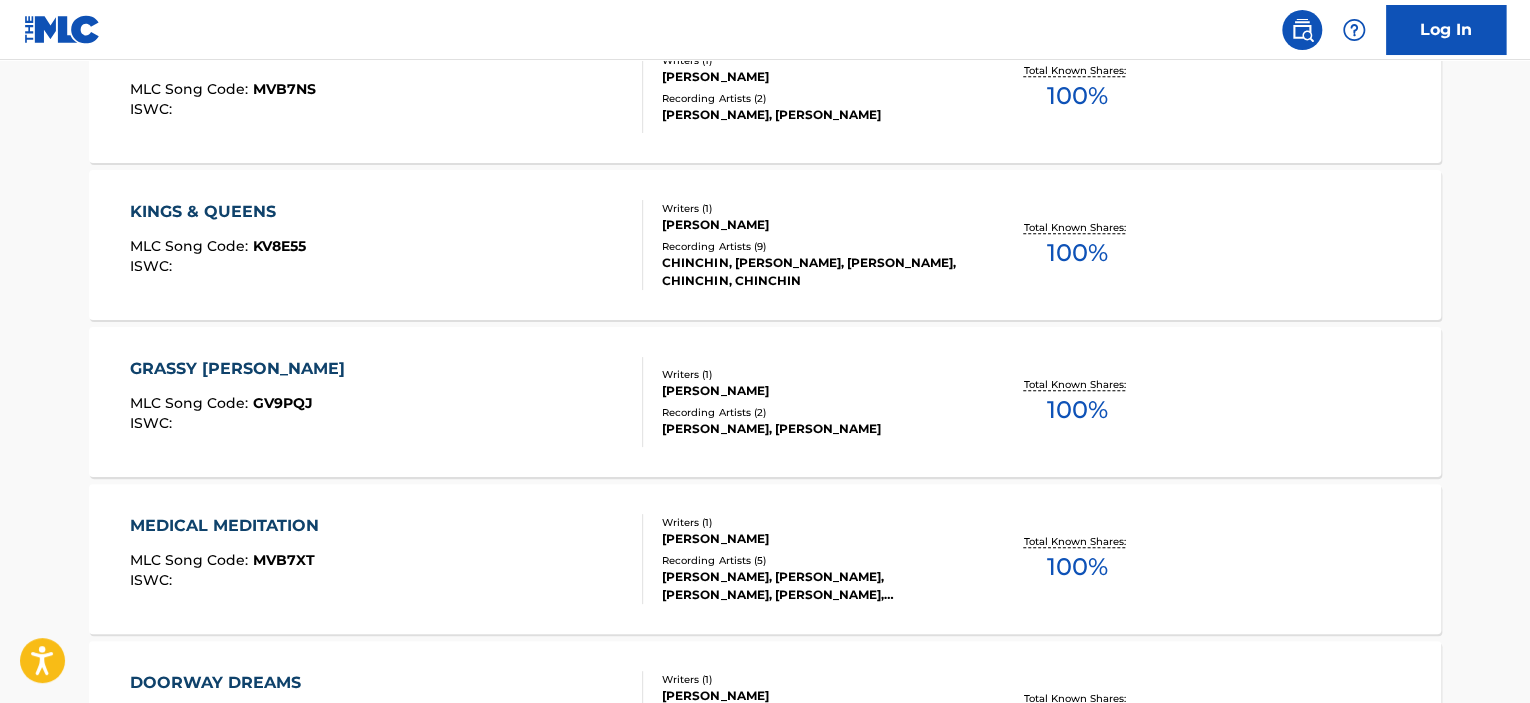 scroll, scrollTop: 511, scrollLeft: 0, axis: vertical 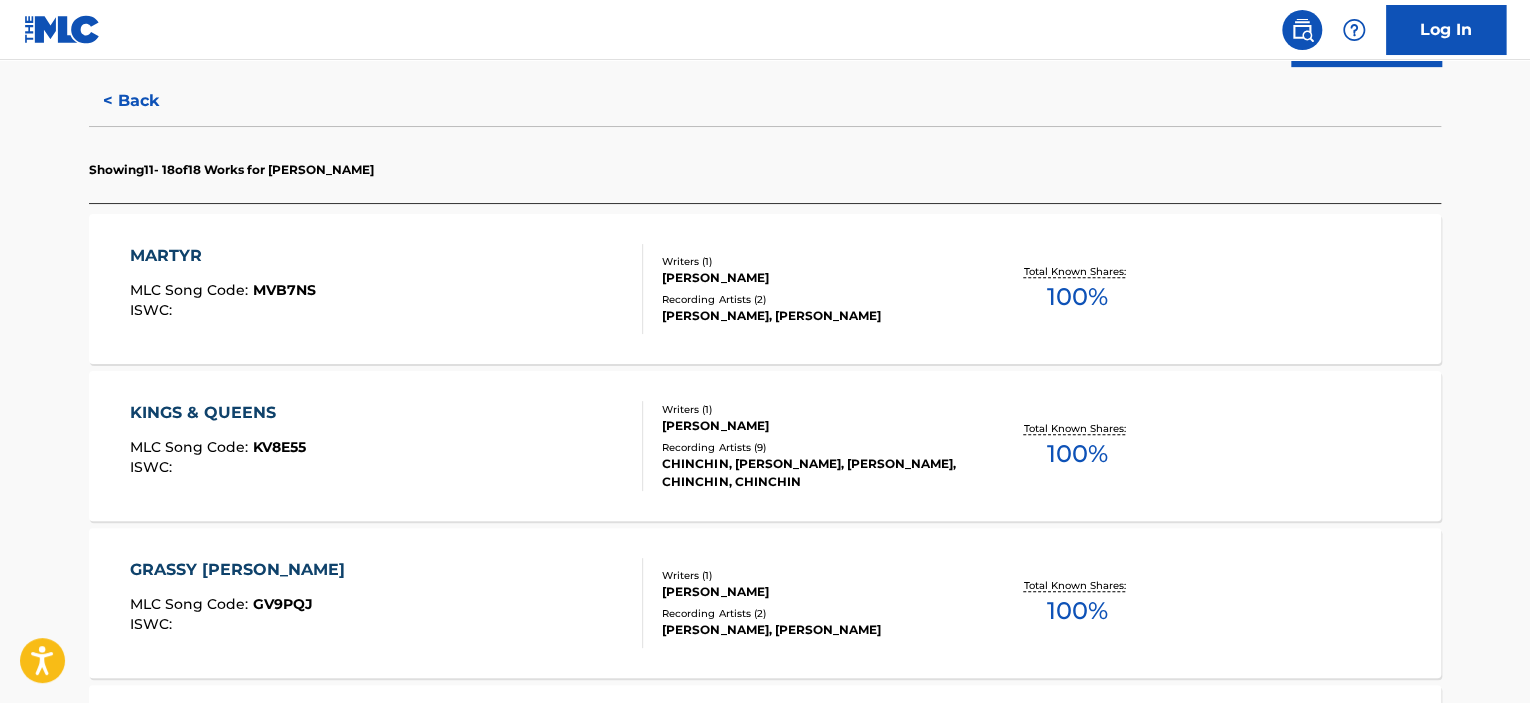 click on "GRASSY [PERSON_NAME] MLC Song Code : GV9PQJ ISWC :" at bounding box center (387, 603) 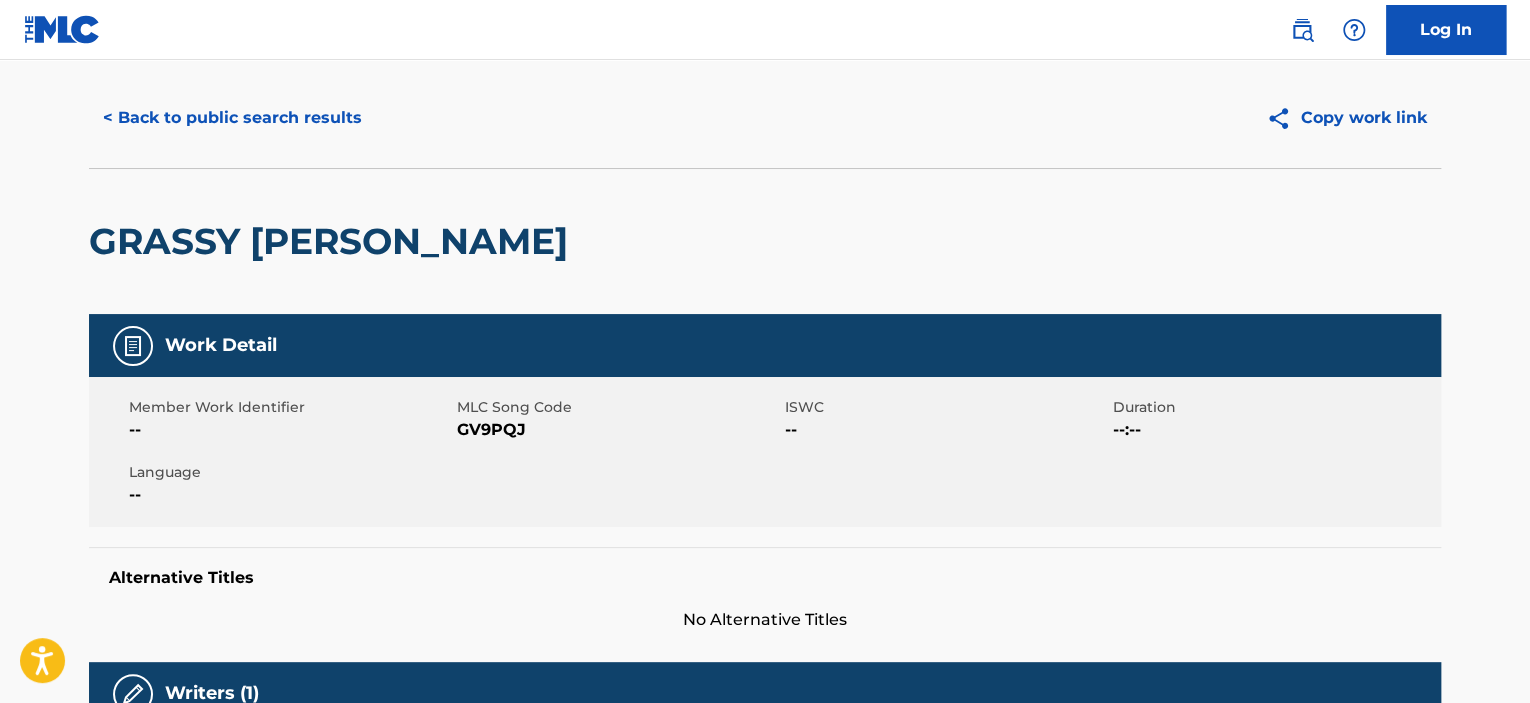 scroll, scrollTop: 0, scrollLeft: 0, axis: both 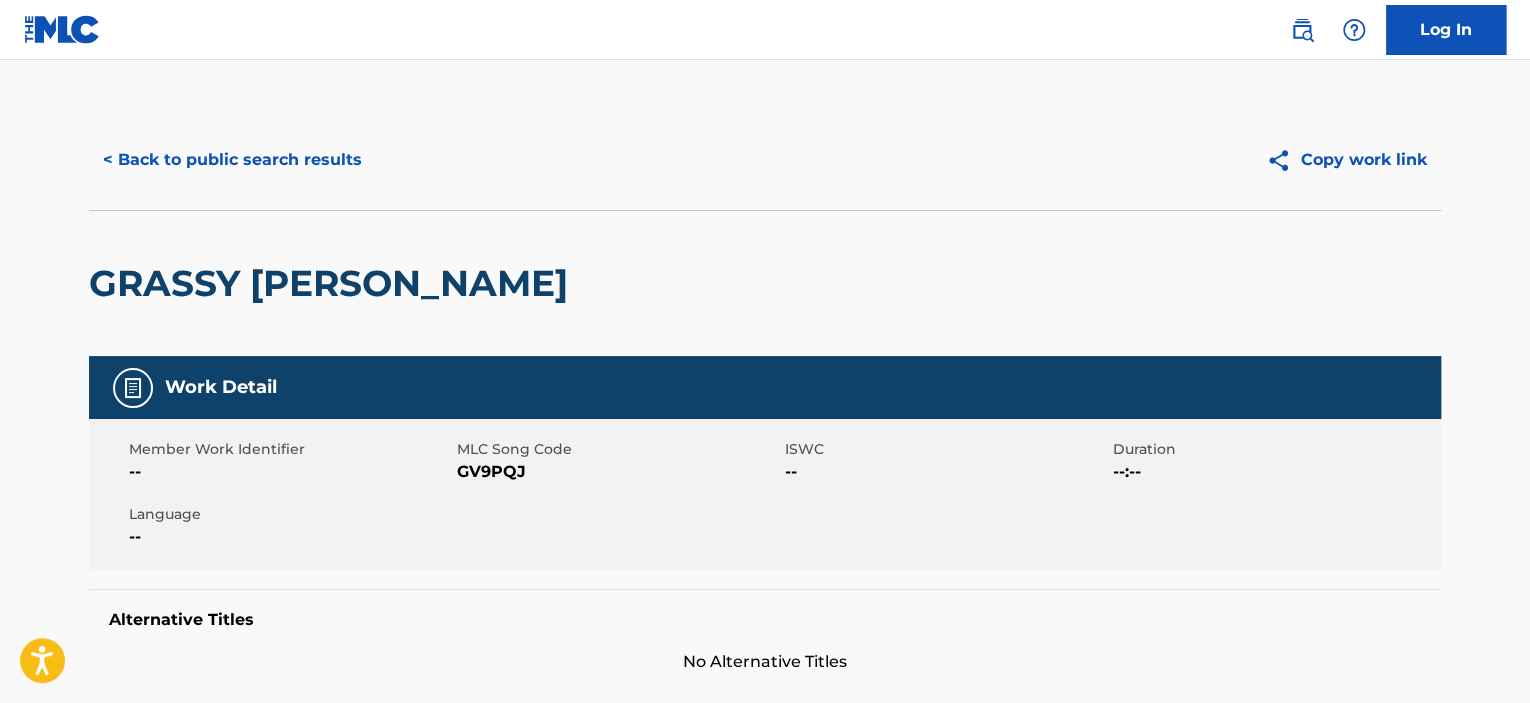 click on "< Back to public search results" at bounding box center (232, 160) 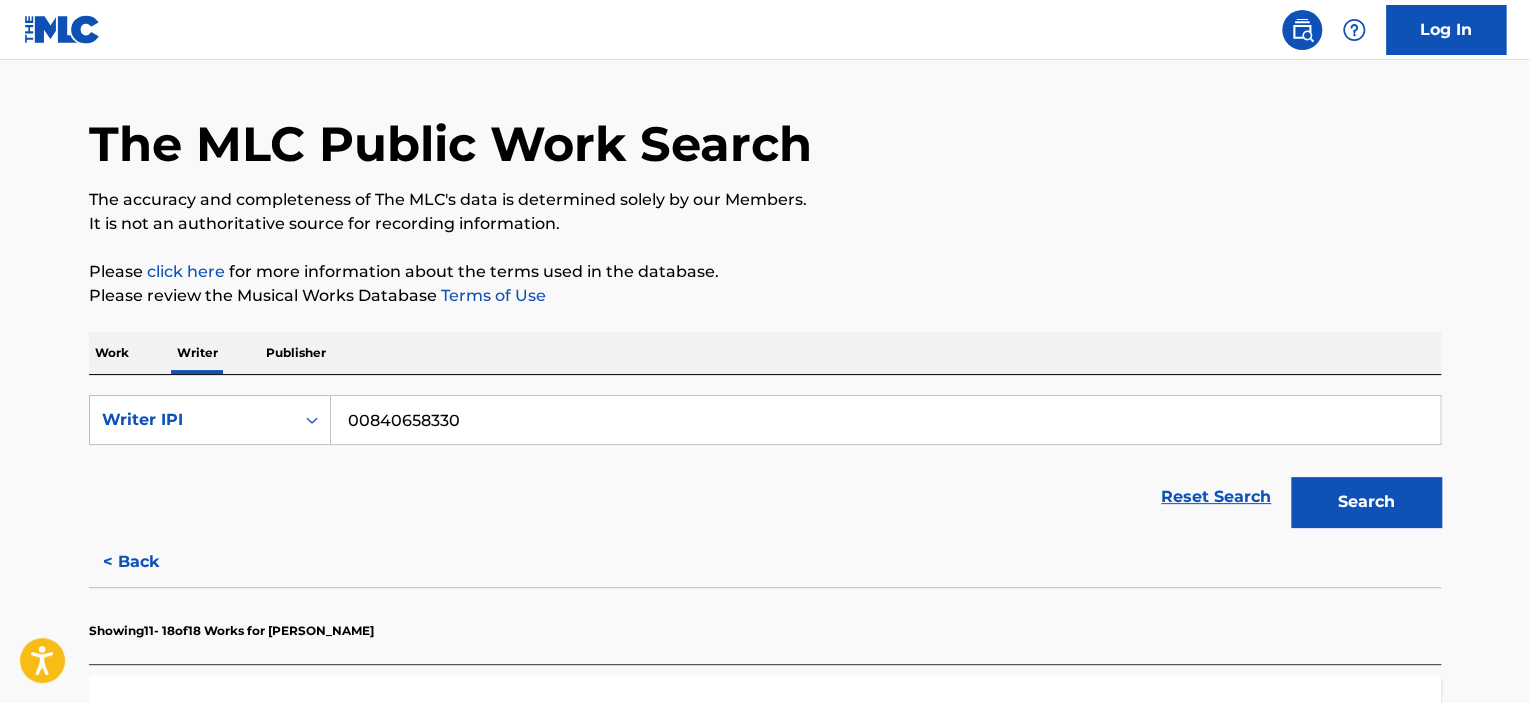 click on "The MLC Public Work Search The accuracy and completeness of The MLC's data is determined solely by our Members. It is not an authoritative source for recording information. Please   click here   for more information about the terms used in the database. Please review the Musical Works Database   Terms of Use Work Writer Publisher SearchWithCriteria834a4454-c314-4e78-81e8-9286b8612db8 Writer IPI 00840658330 Reset Search Search < Back Showing  11  -   18  of  18   Works for [PERSON_NAME]   MARTYR MLC Song Code : MVB7NS ISWC : Writers ( 1 ) [PERSON_NAME] Recording Artists ( 2 ) [PERSON_NAME], [PERSON_NAME] Total Known Shares: 100 % KINGS & QUEENS MLC Song Code : KV8E55 ISWC : Writers ( 1 ) [PERSON_NAME] Recording Artists ( 9 ) [PERSON_NAME], [PERSON_NAME], [PERSON_NAME], CHINCHIN, CHINCHIN Total Known Shares: 100 % GRASSY [PERSON_NAME] MLC Song Code : GV9PQJ ISWC : Writers ( 1 ) [PERSON_NAME] Recording Artists ( 2 ) [PERSON_NAME], [PERSON_NAME] Total Known Shares: 100 % MEDICAL MEDITATION : MVB7XT :" at bounding box center (765, 1059) 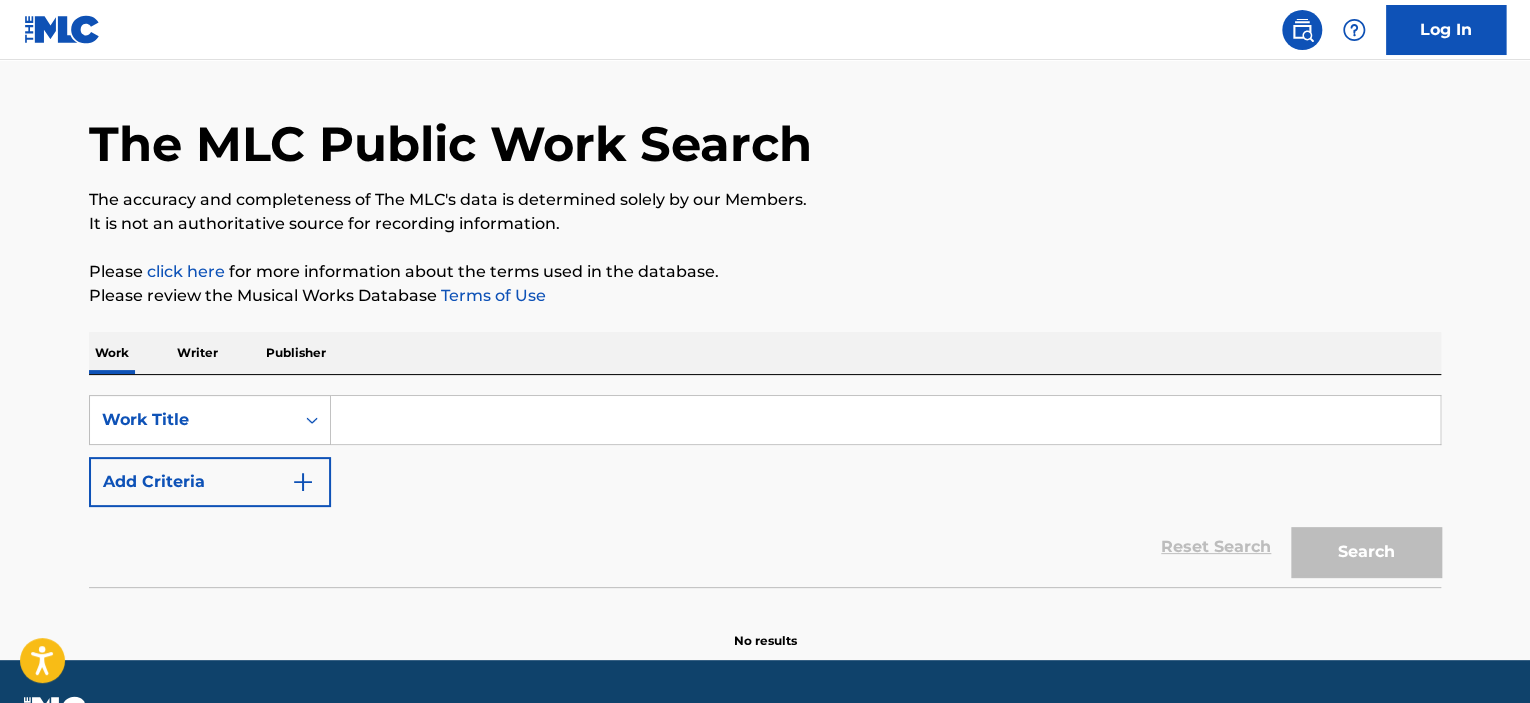 scroll, scrollTop: 0, scrollLeft: 0, axis: both 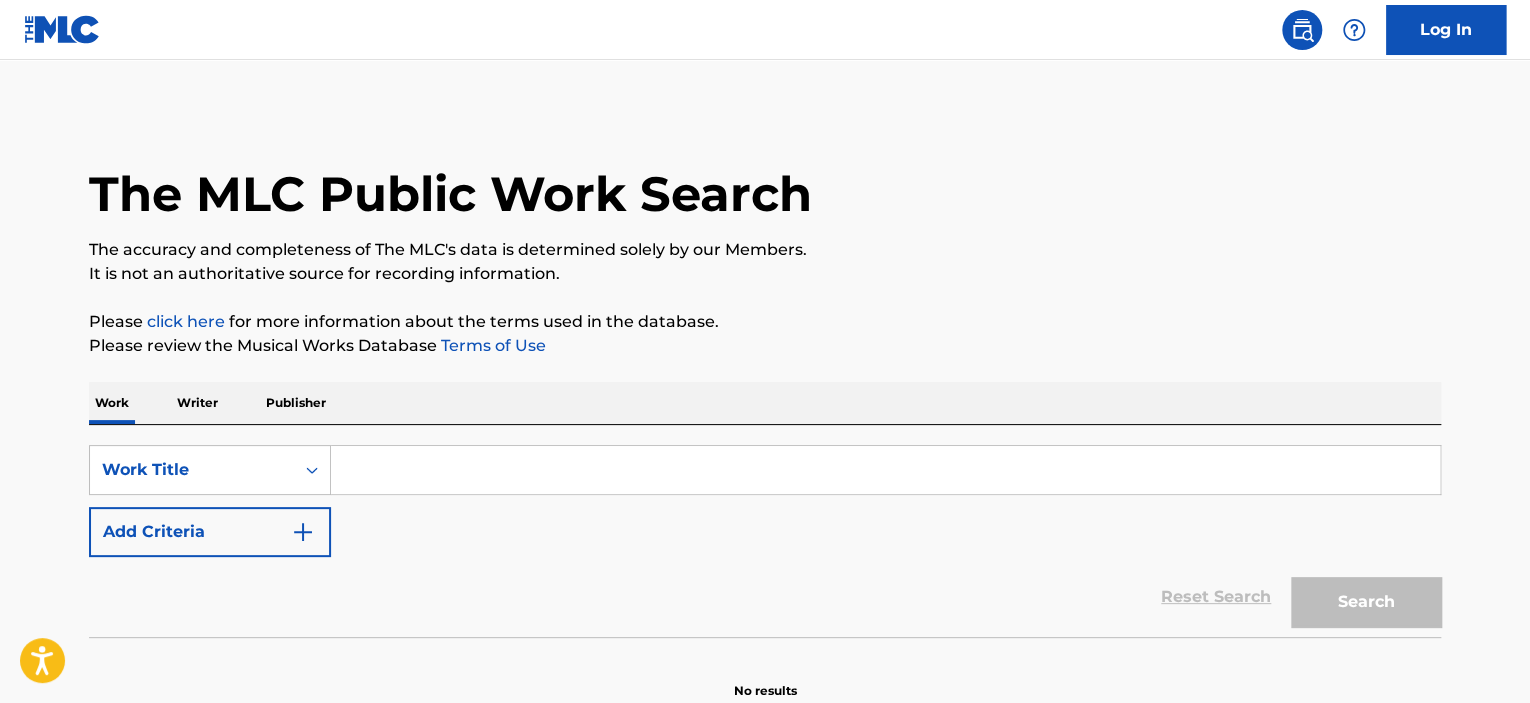 click at bounding box center (885, 470) 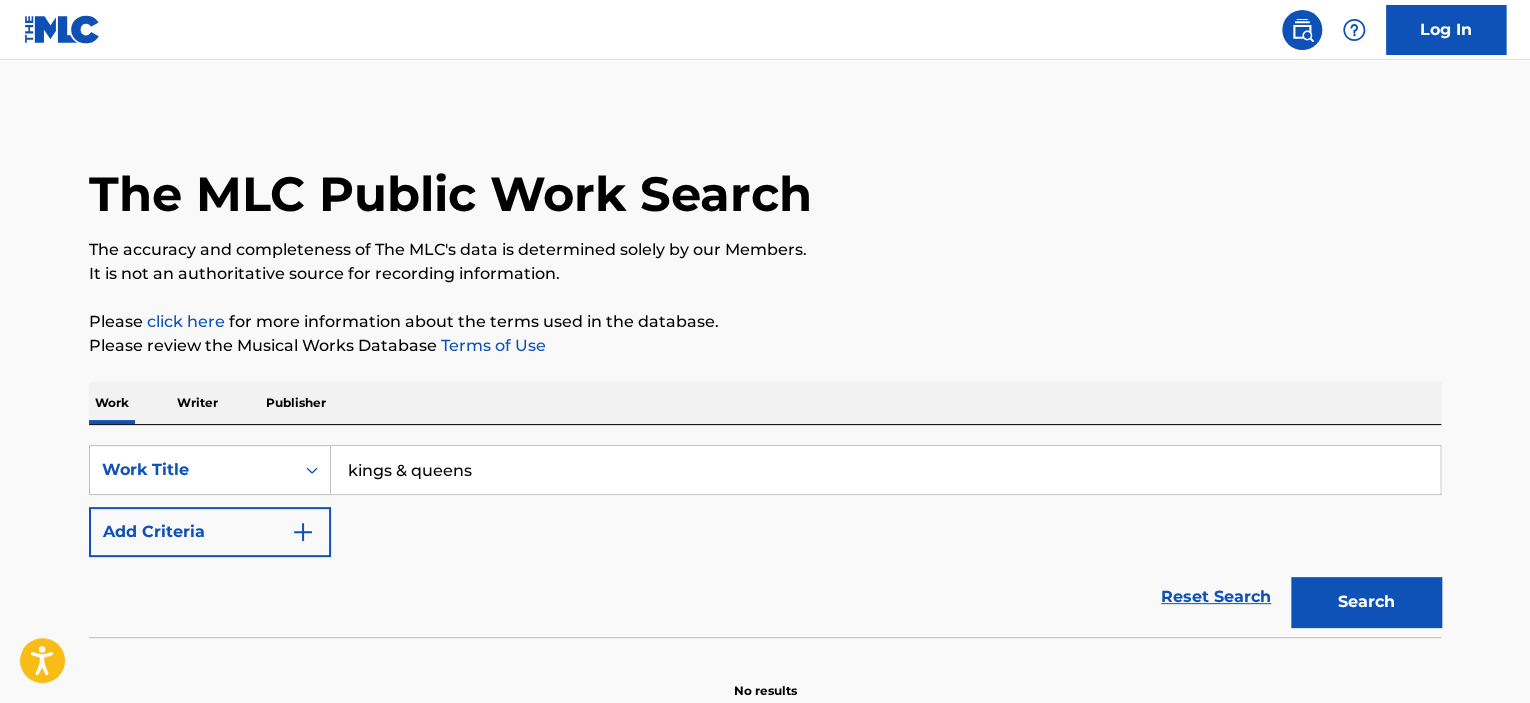 type on "kings & queens" 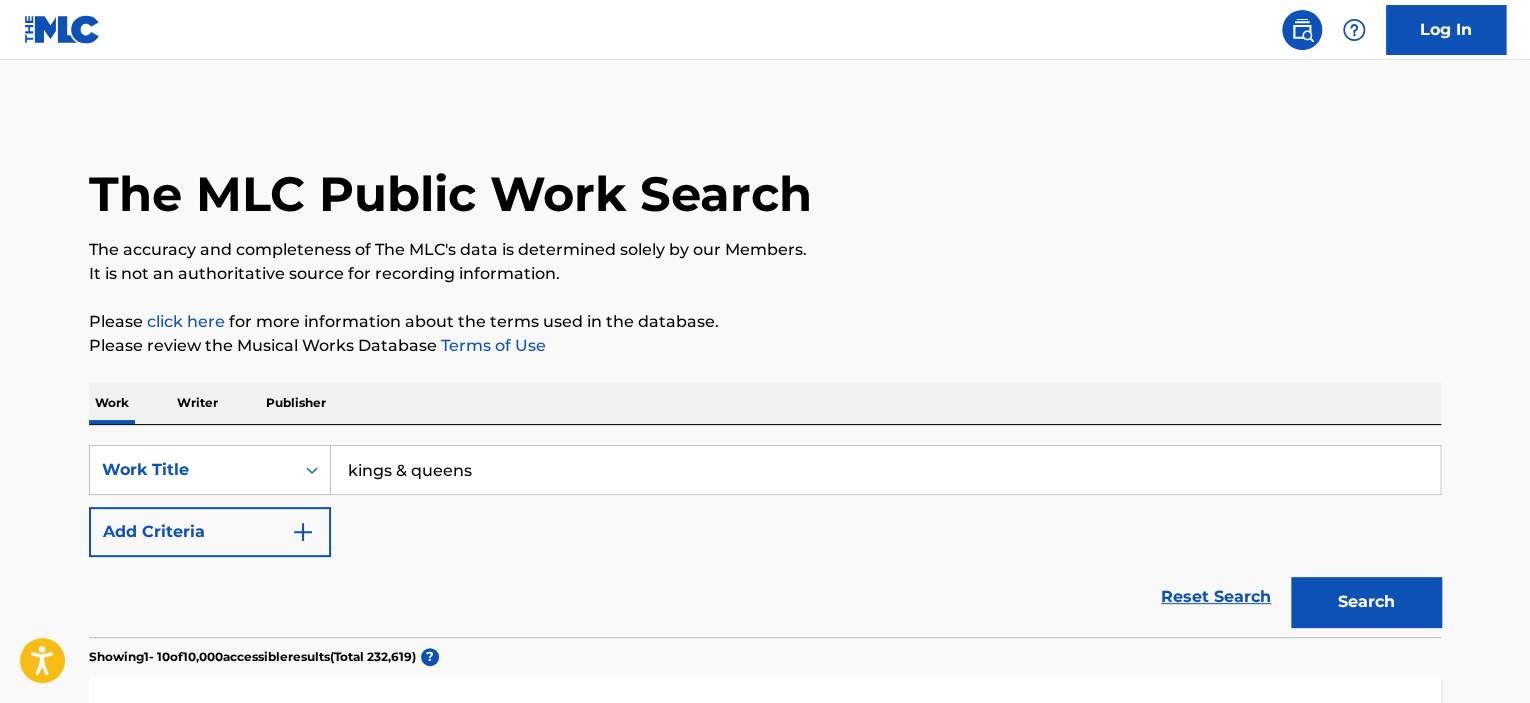 click on "Add Criteria" at bounding box center [210, 532] 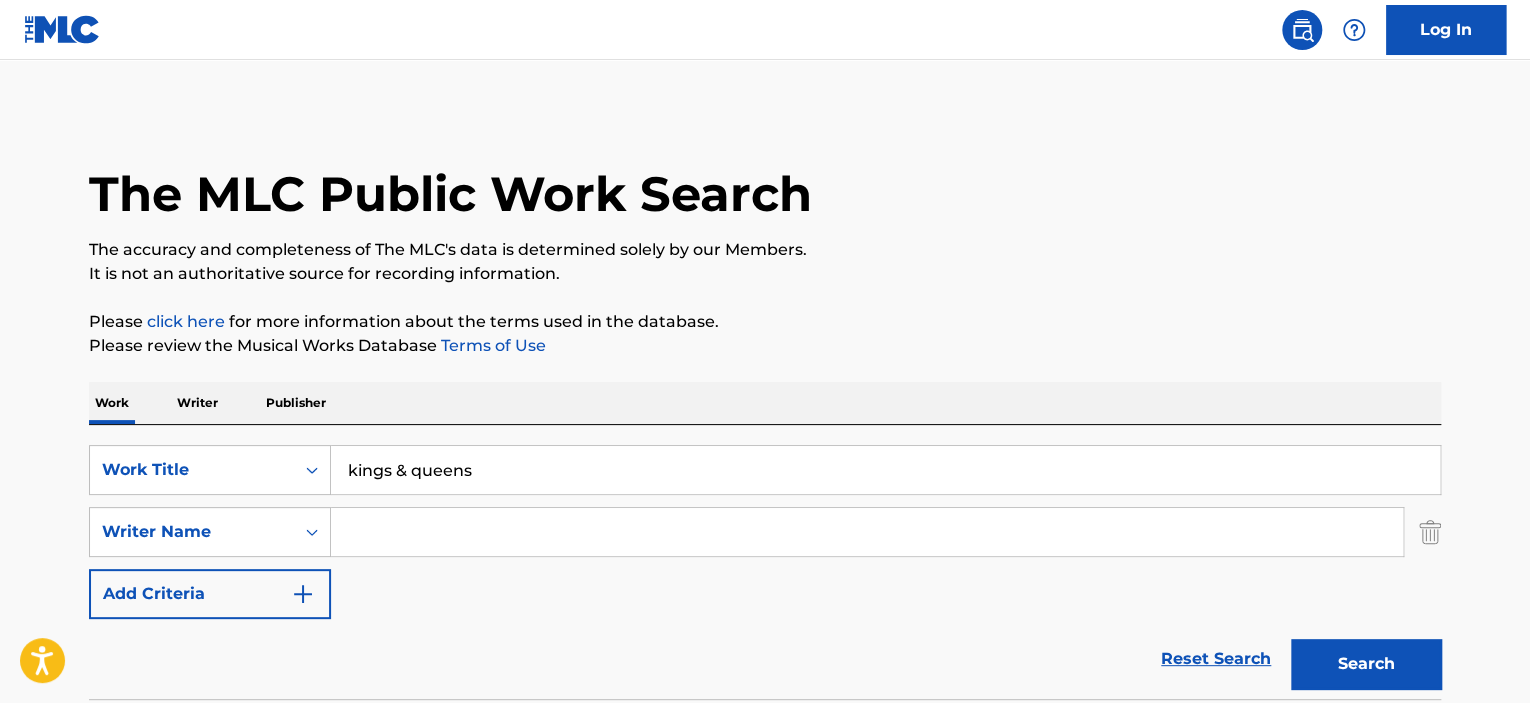 click at bounding box center [867, 532] 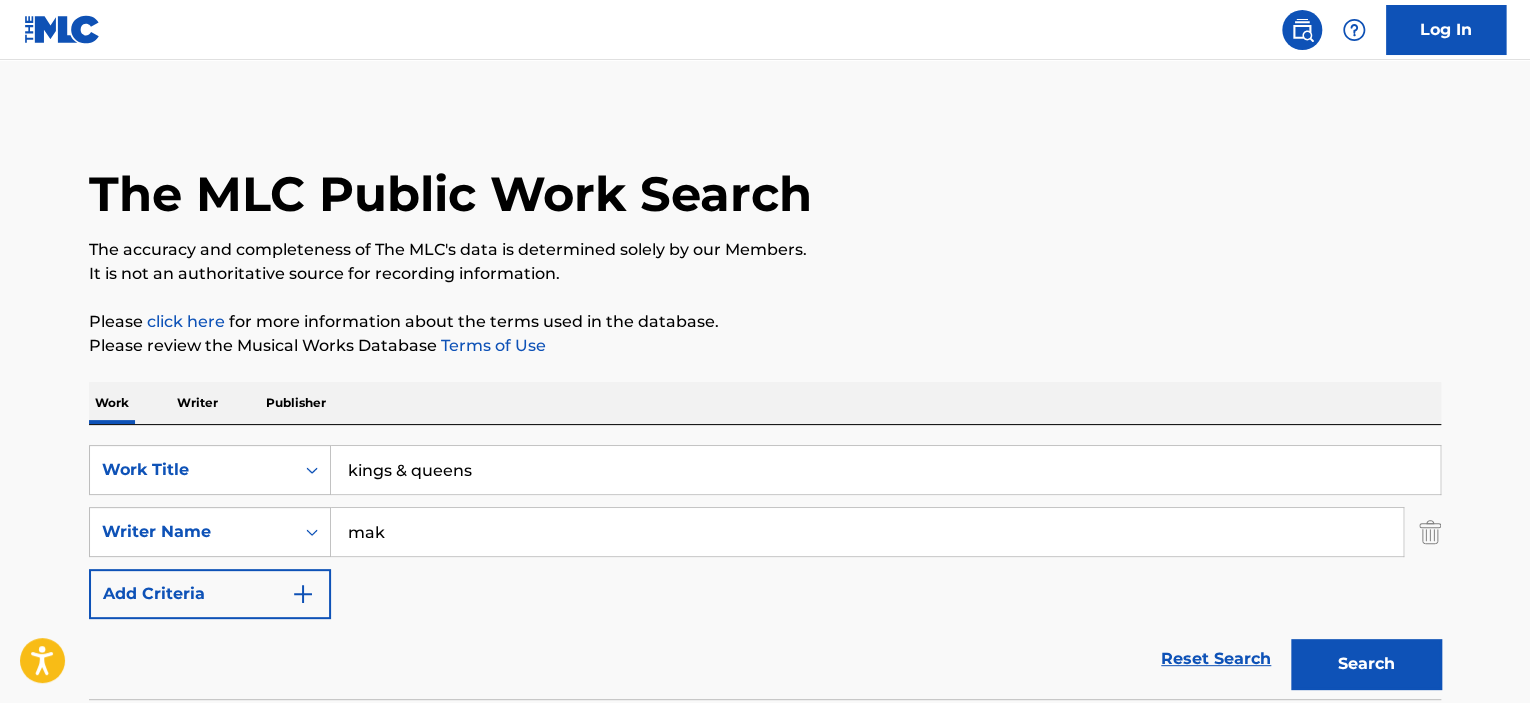 type on "mak" 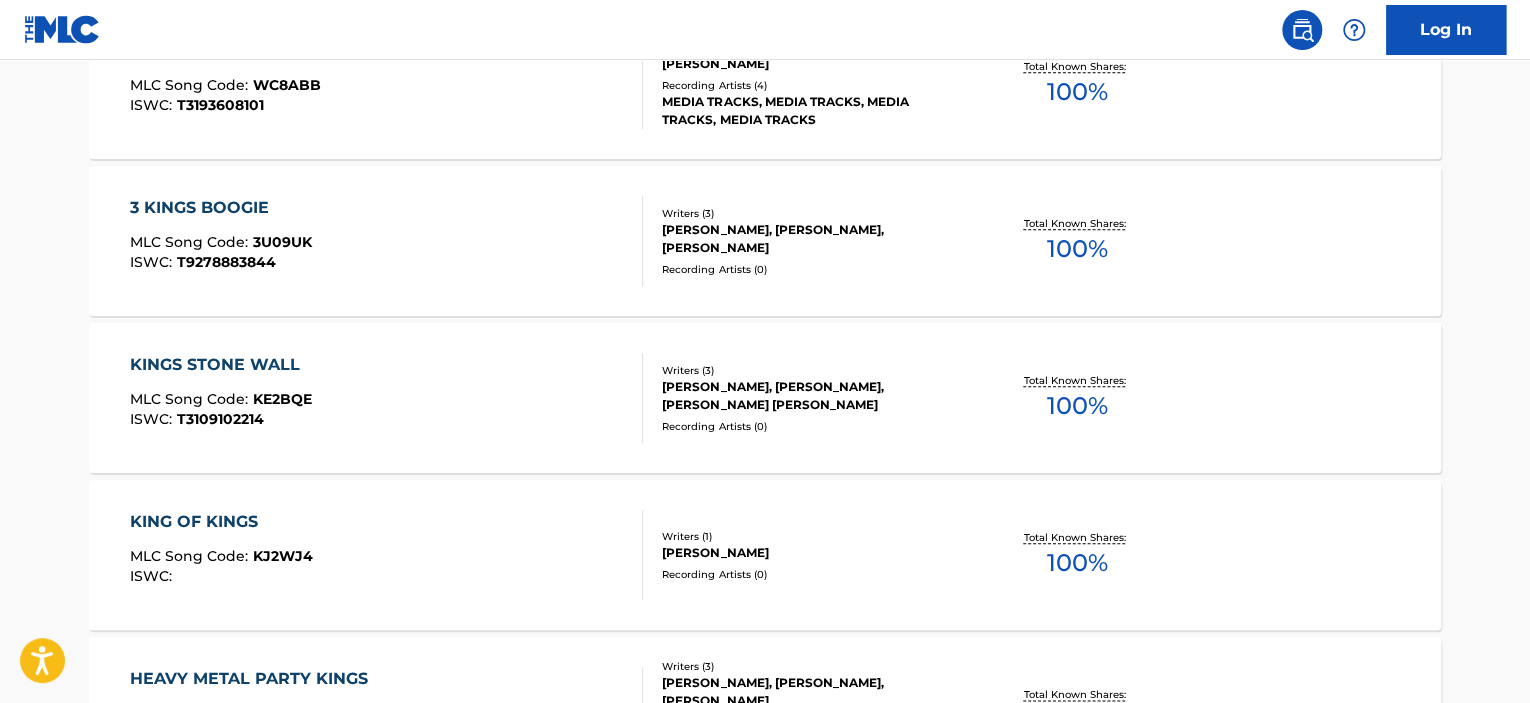 scroll, scrollTop: 900, scrollLeft: 0, axis: vertical 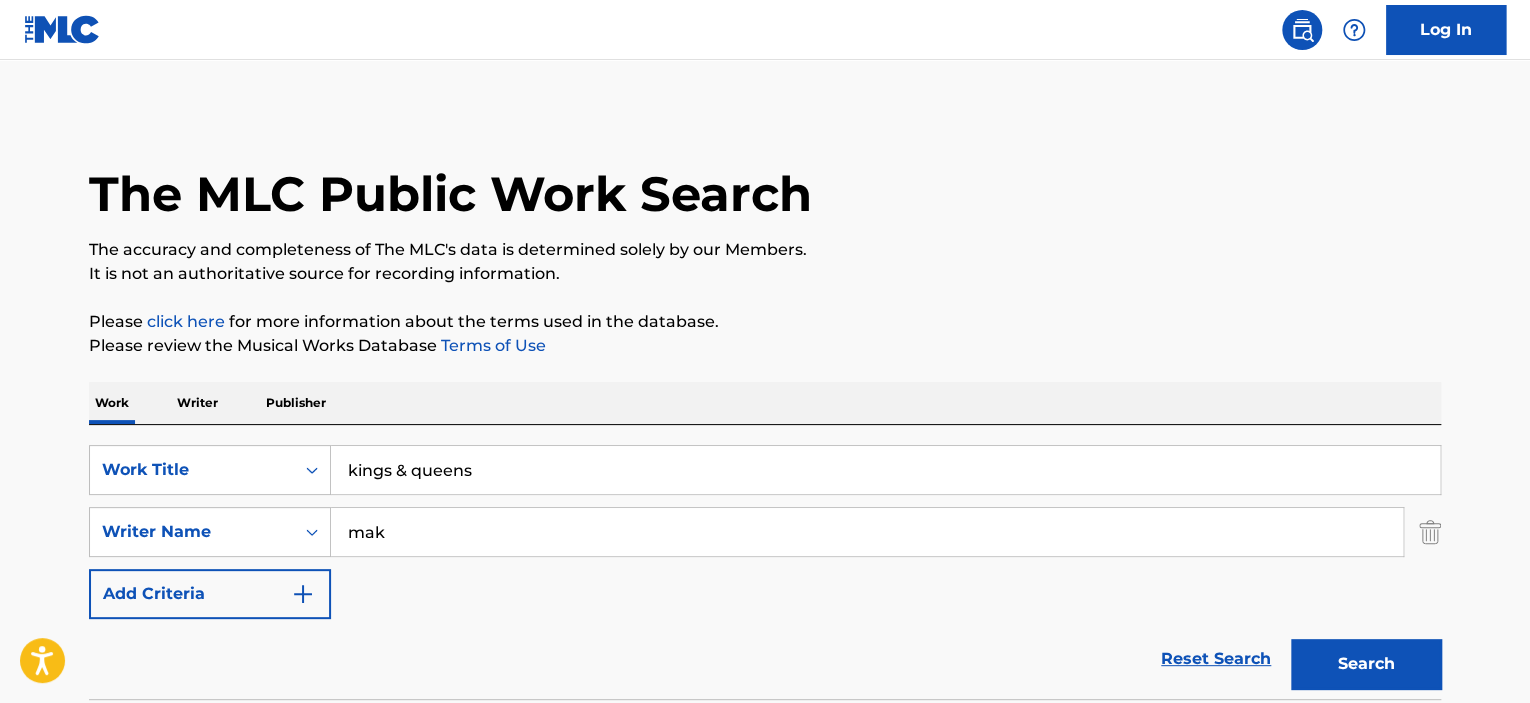 click on "Publisher" at bounding box center (296, 403) 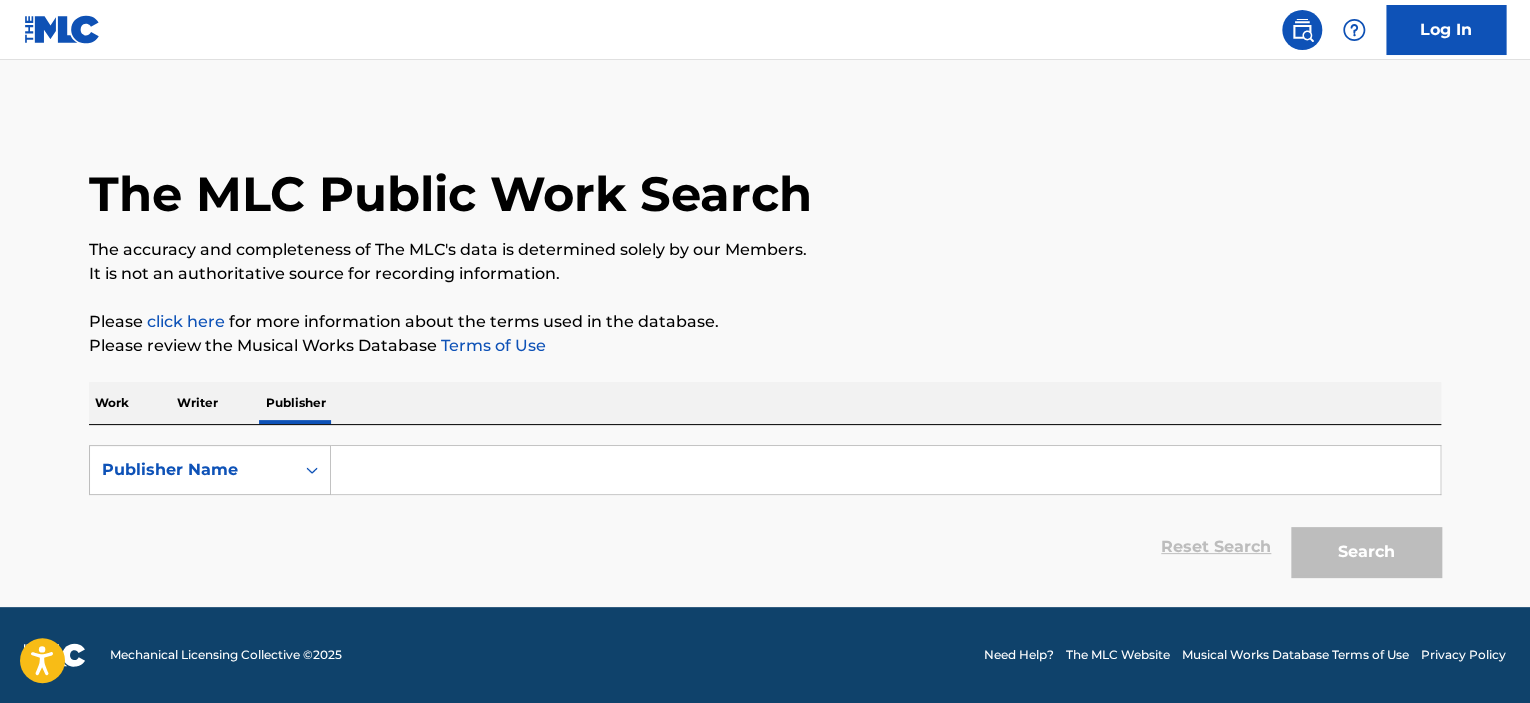 click on "Writer" at bounding box center [197, 403] 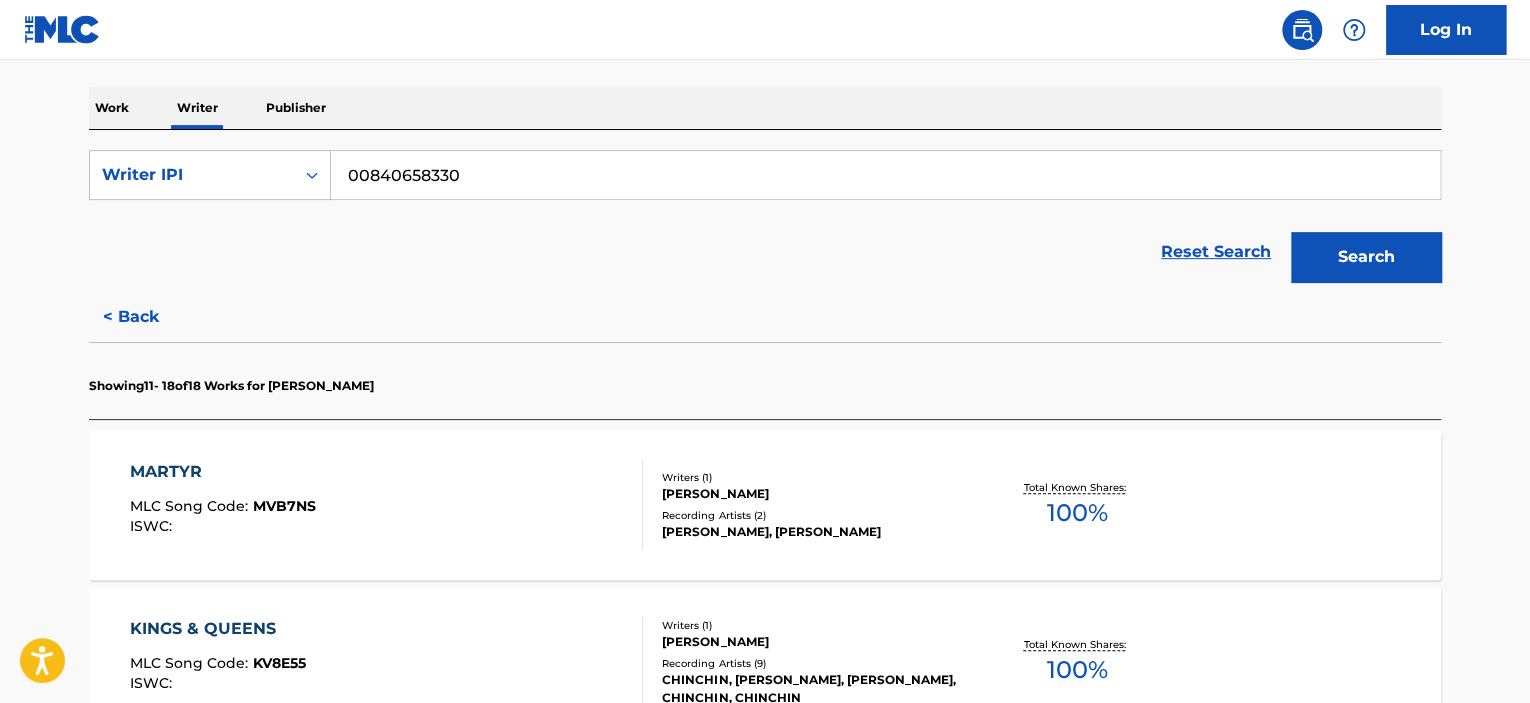 scroll, scrollTop: 300, scrollLeft: 0, axis: vertical 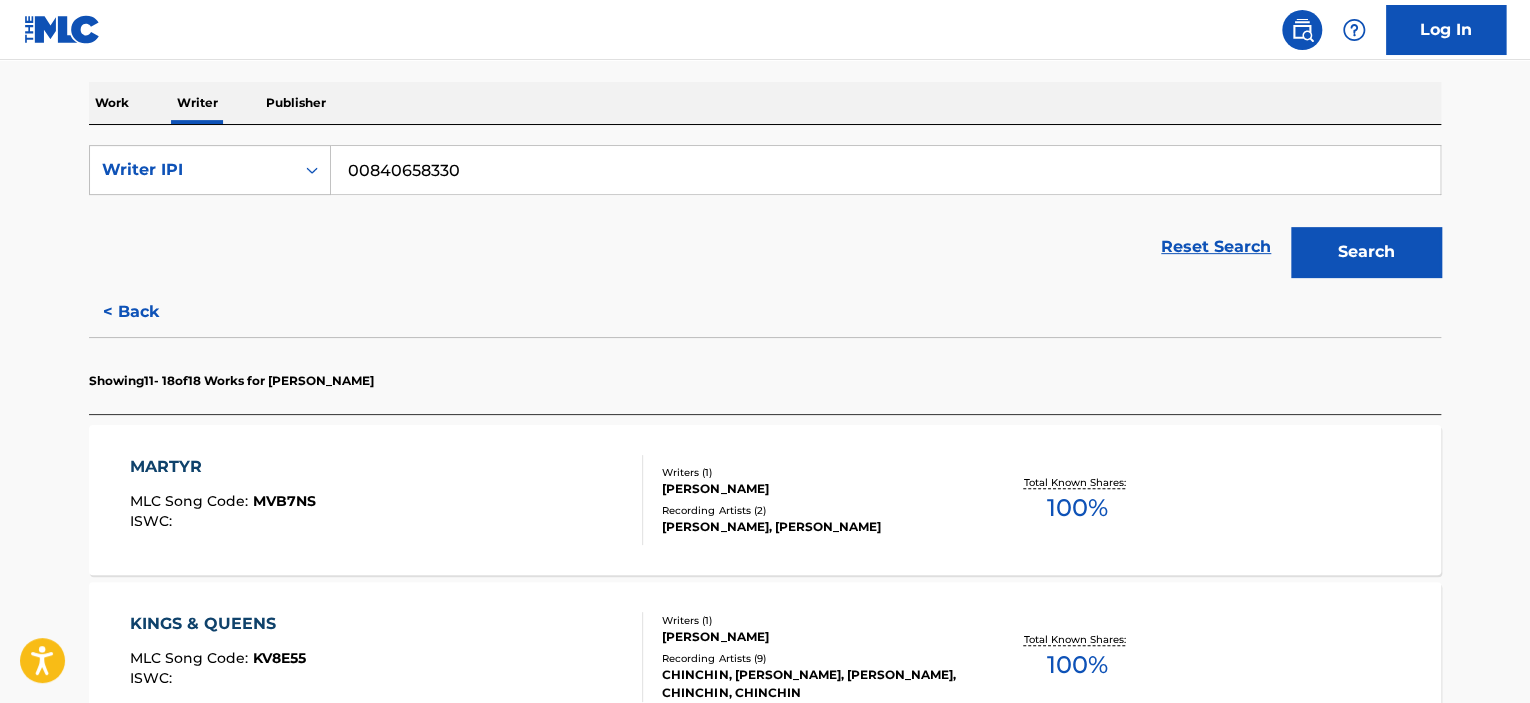 click on "Work" at bounding box center [112, 103] 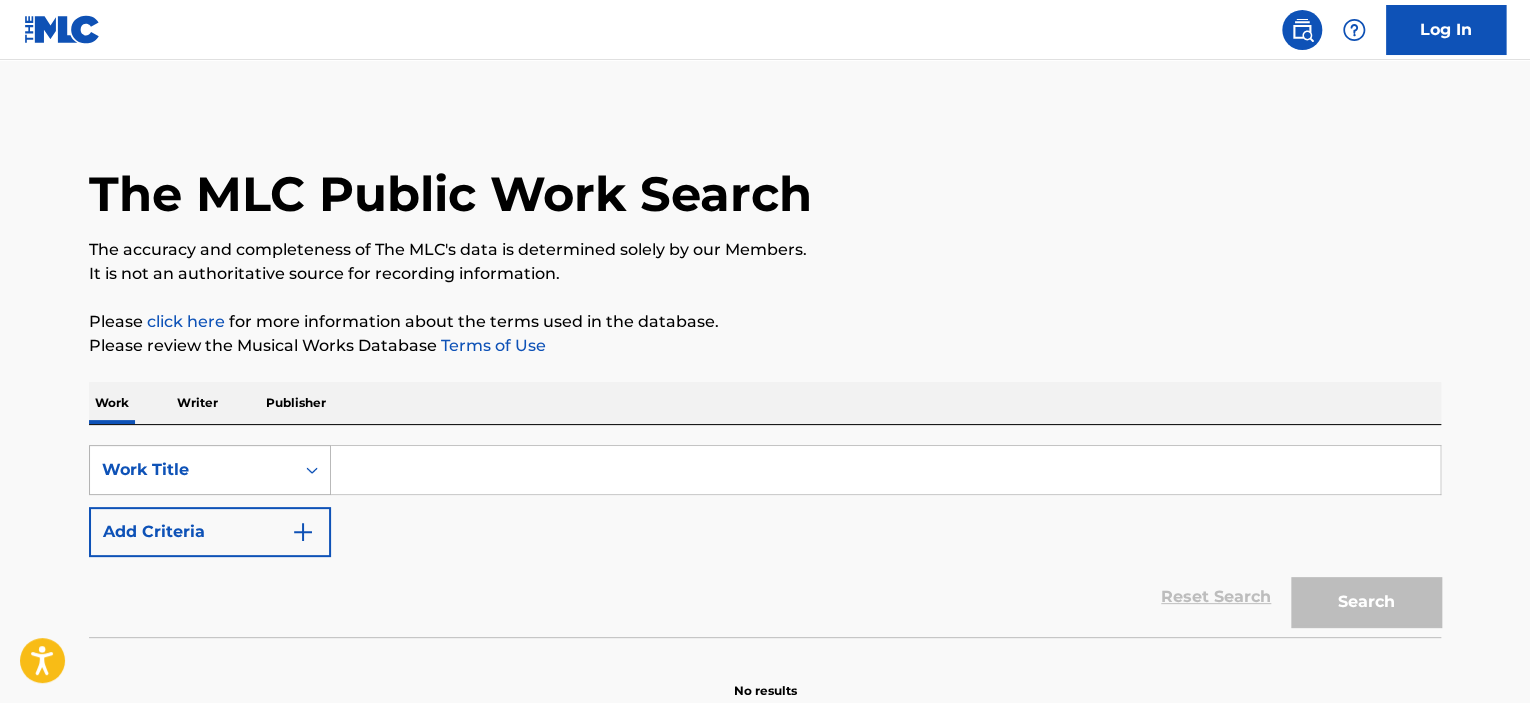 click on "Work Title" at bounding box center (210, 470) 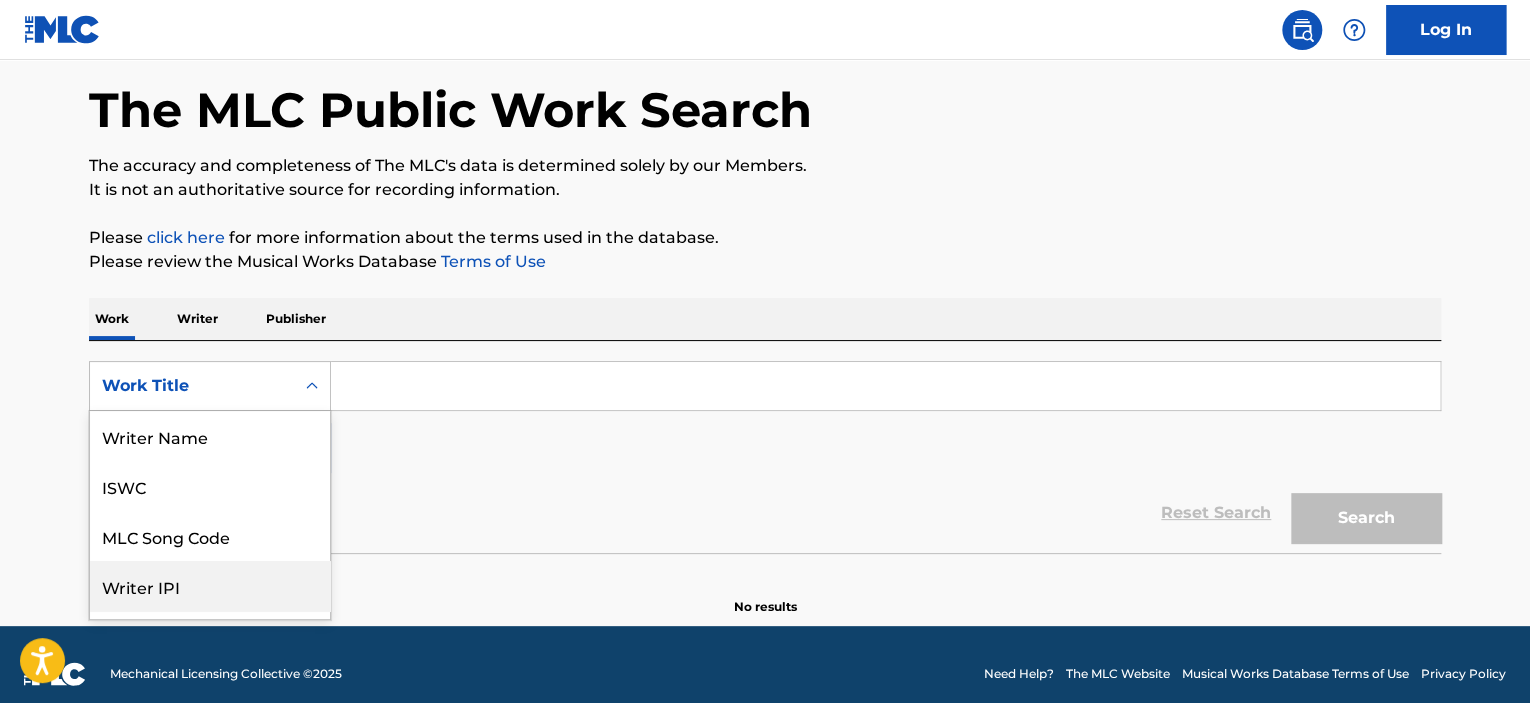scroll, scrollTop: 92, scrollLeft: 0, axis: vertical 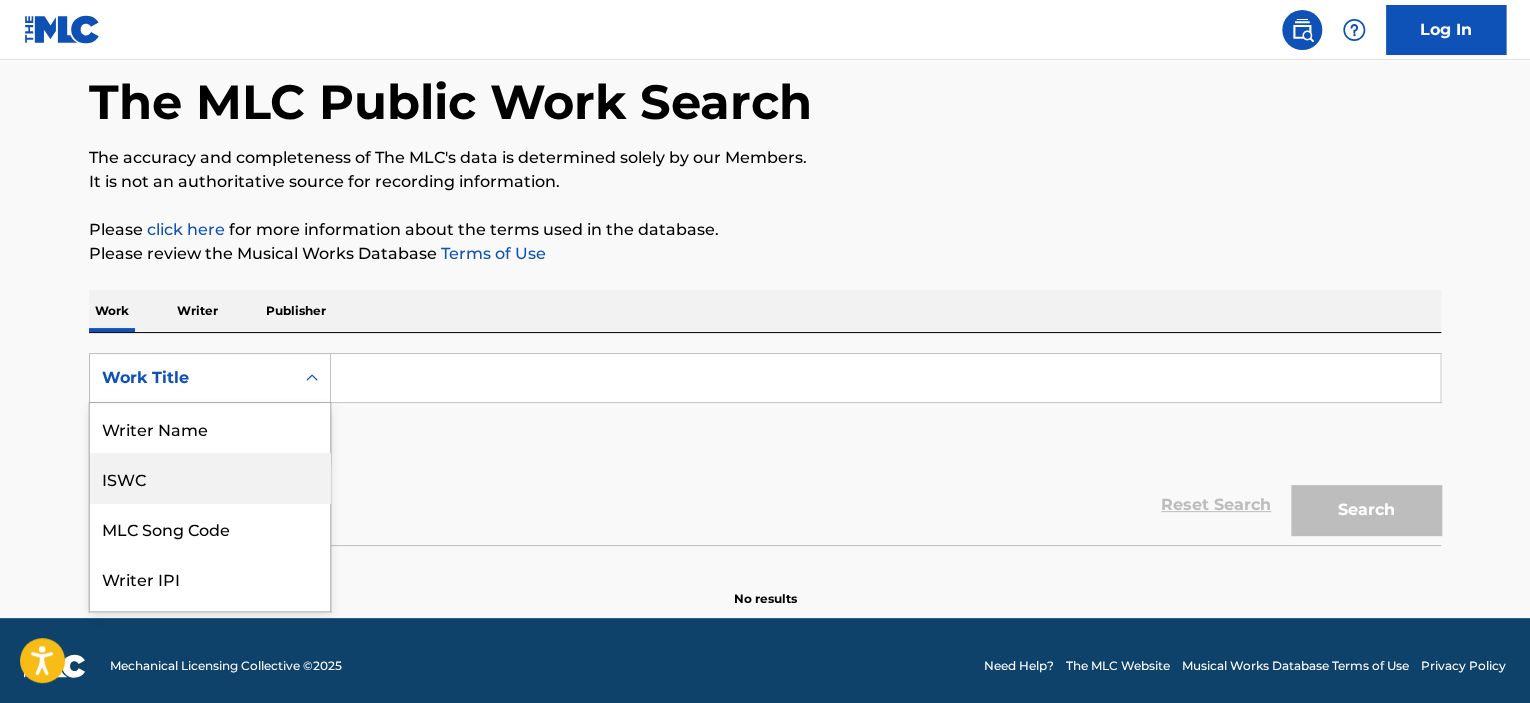 click on "ISWC" at bounding box center [210, 478] 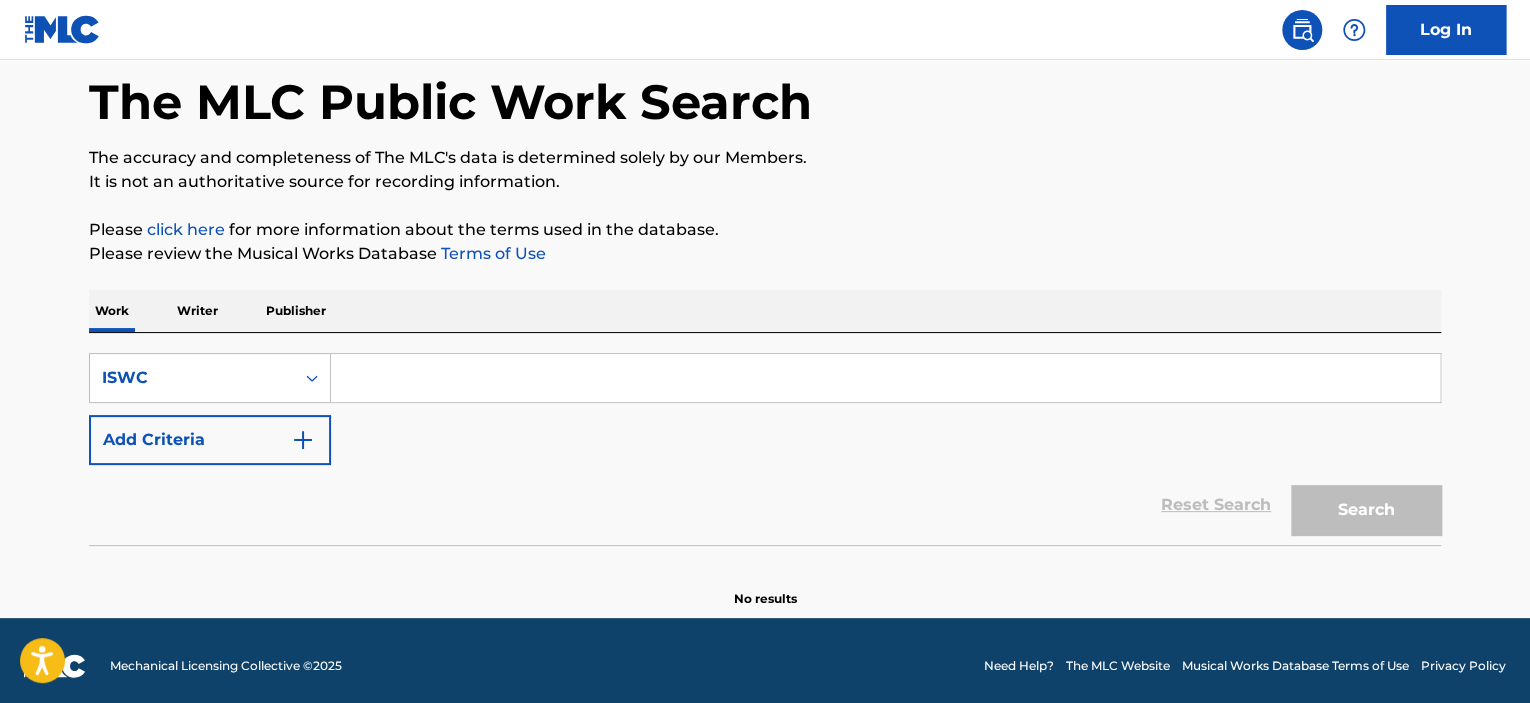 click at bounding box center [885, 378] 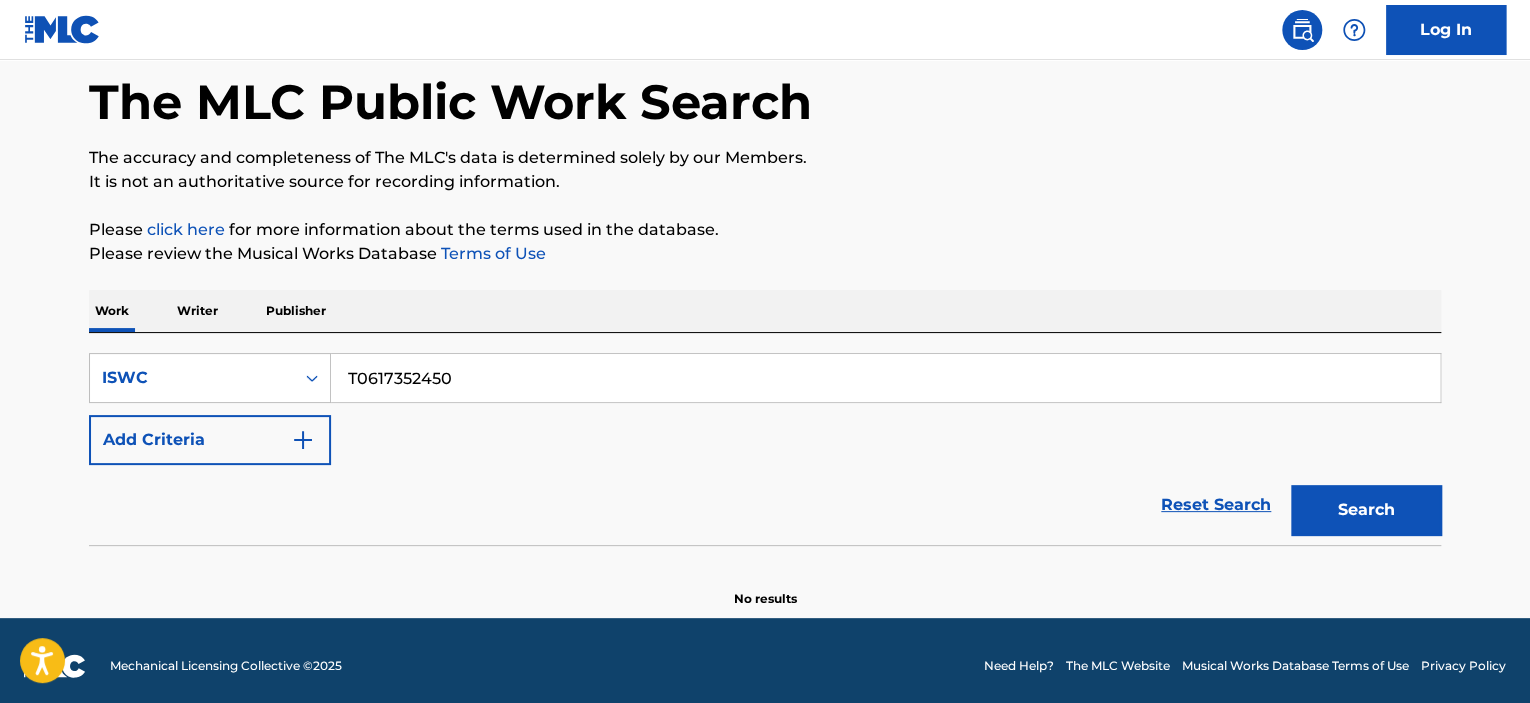 type on "T0617352450" 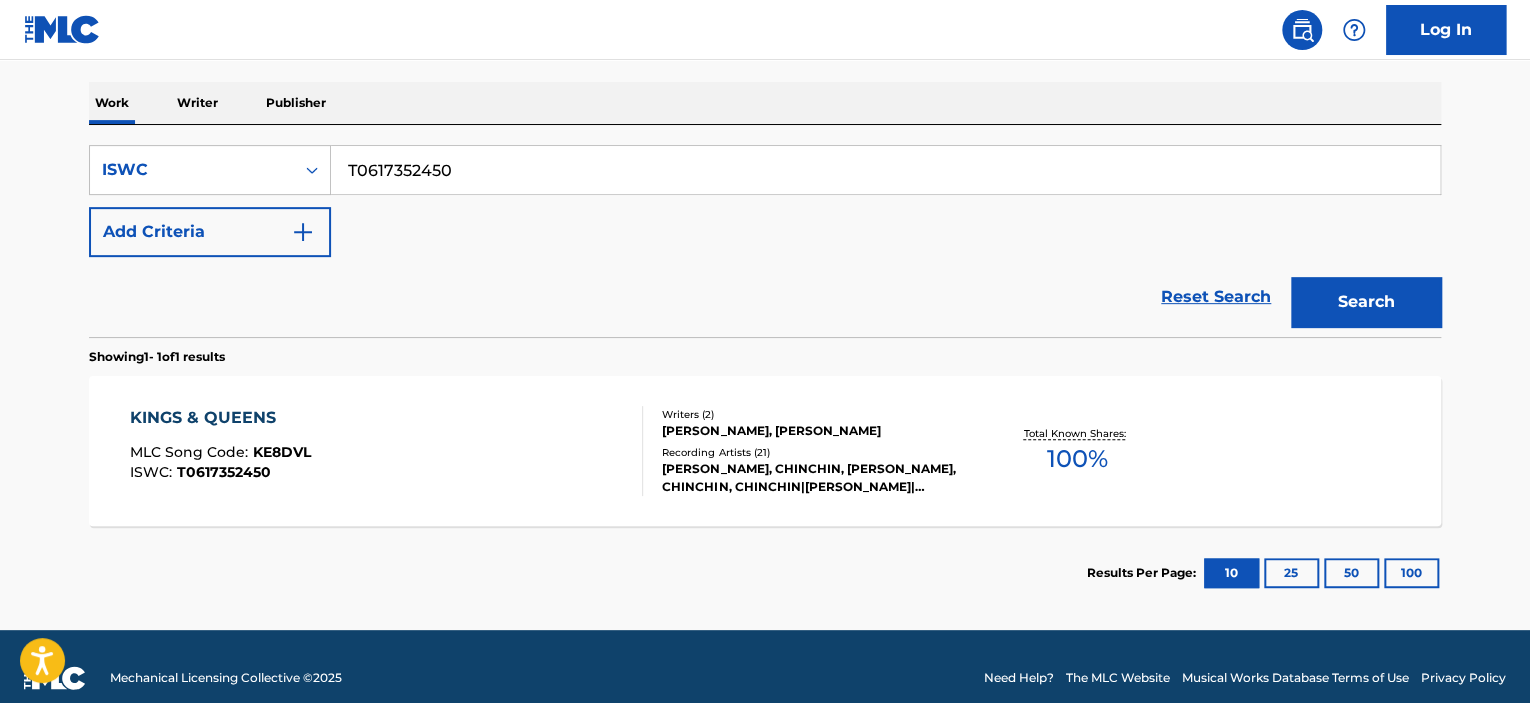 scroll, scrollTop: 322, scrollLeft: 0, axis: vertical 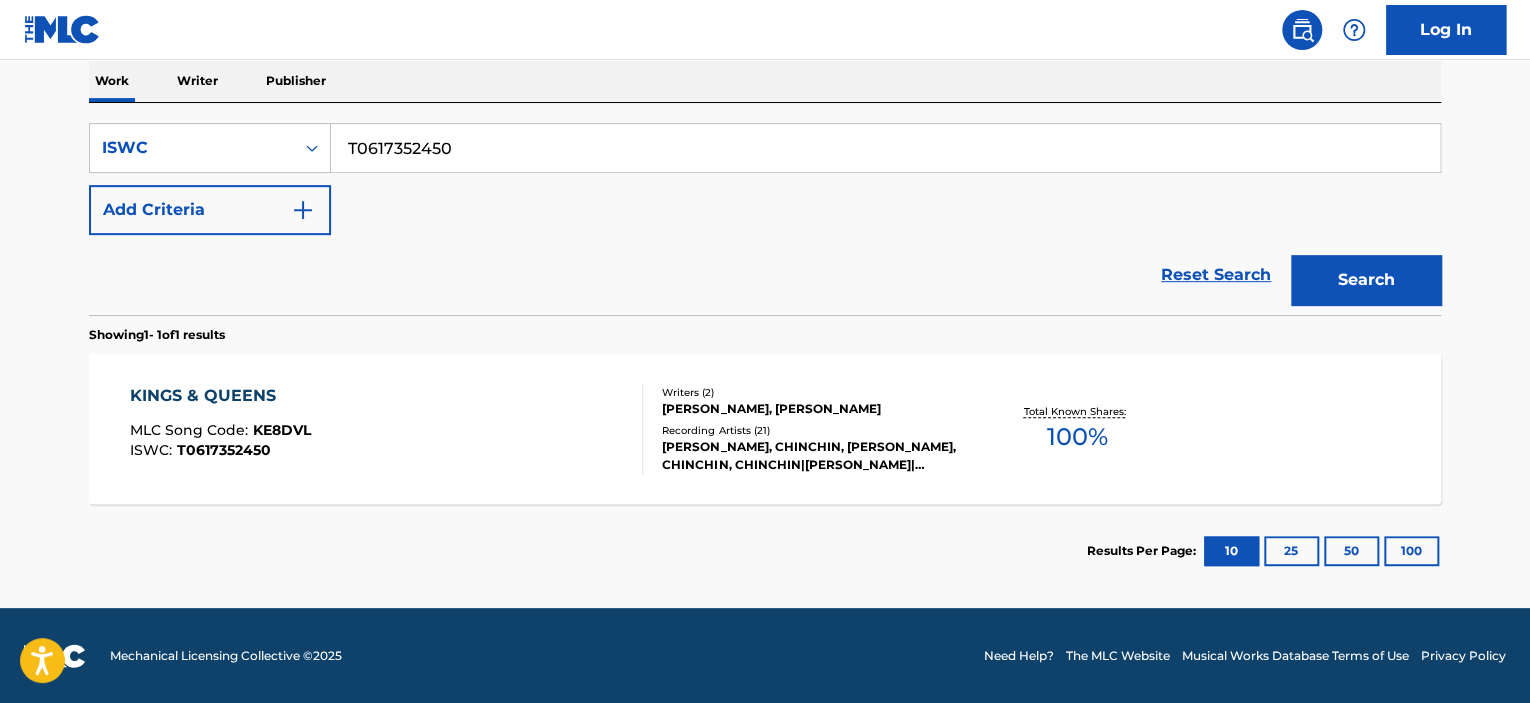 click on "KINGS & QUEENS MLC Song Code : KE8DVL ISWC : T0617352450" at bounding box center [387, 429] 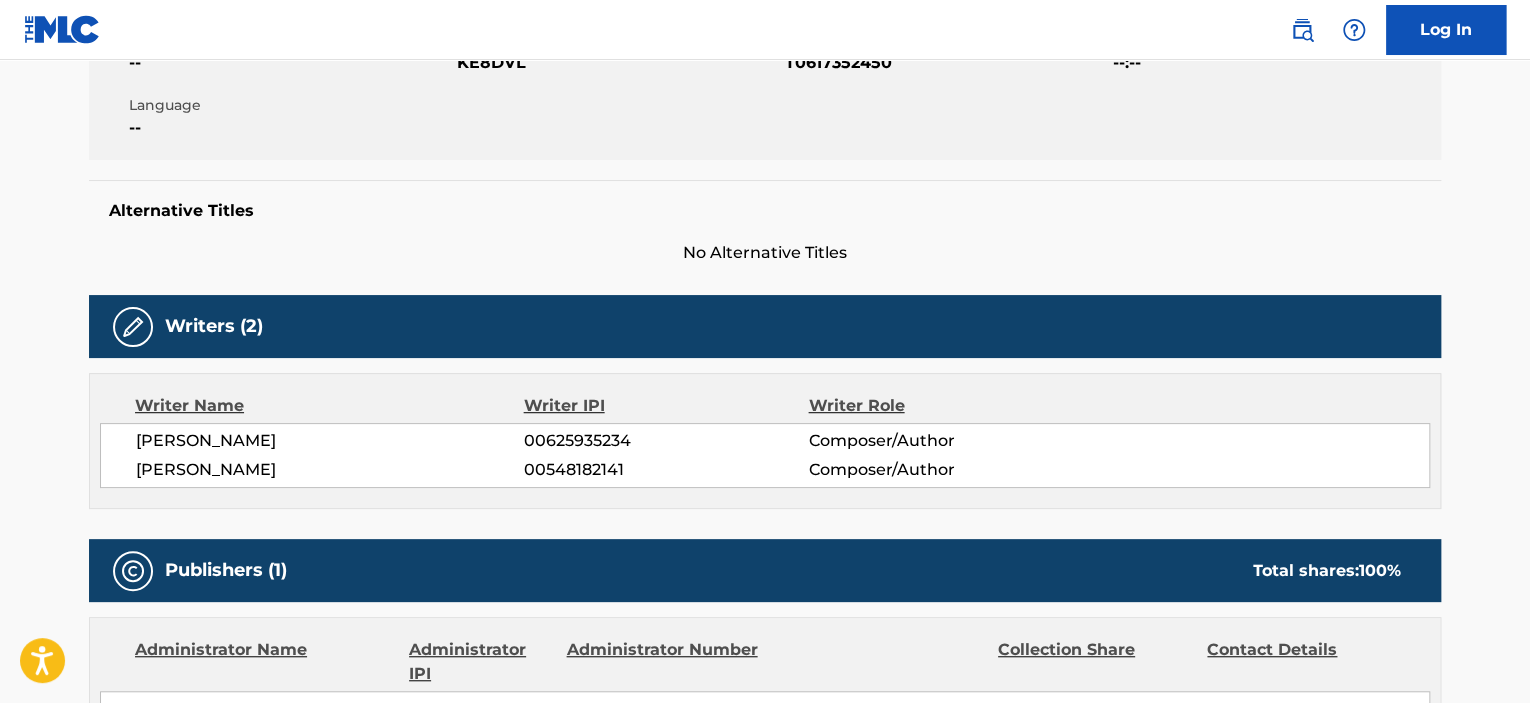 scroll, scrollTop: 400, scrollLeft: 0, axis: vertical 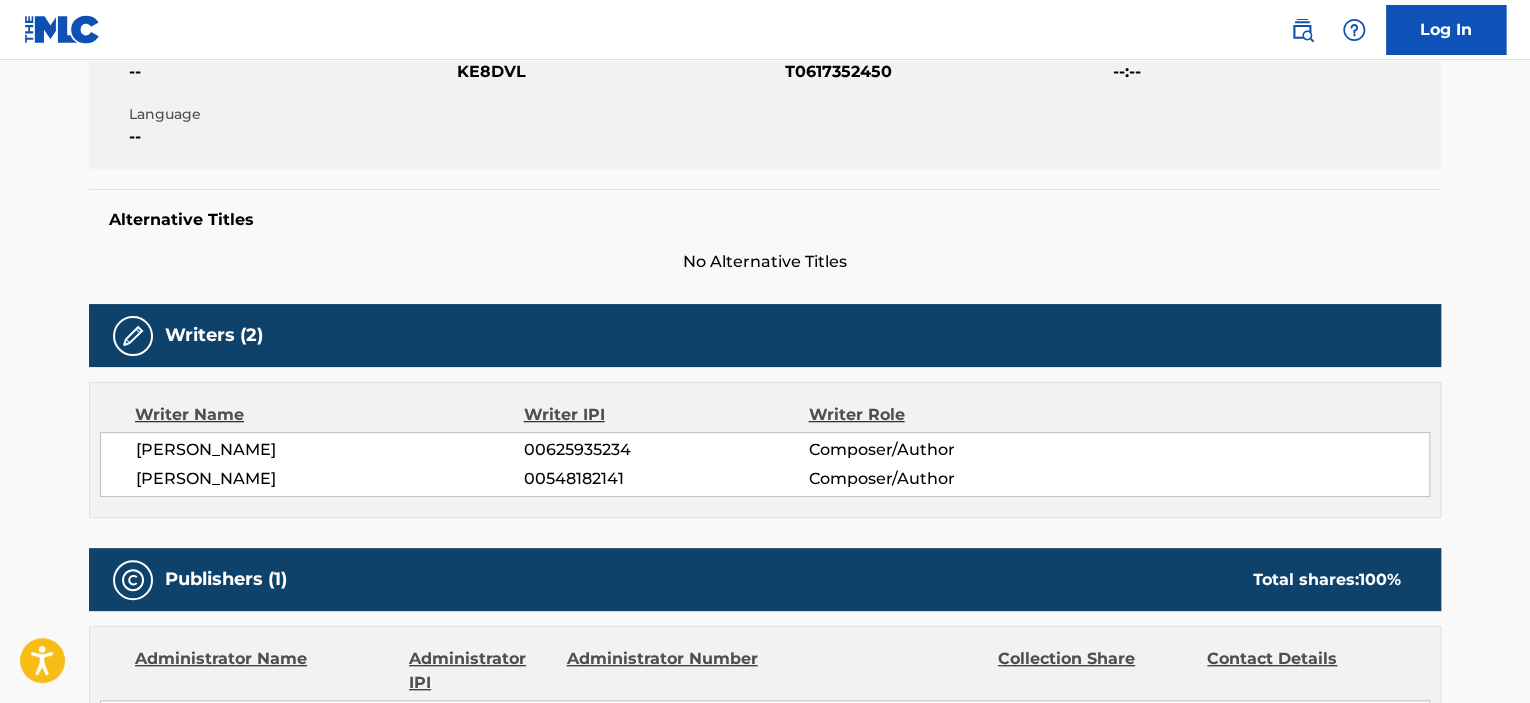 click on "[PERSON_NAME]" at bounding box center (330, 450) 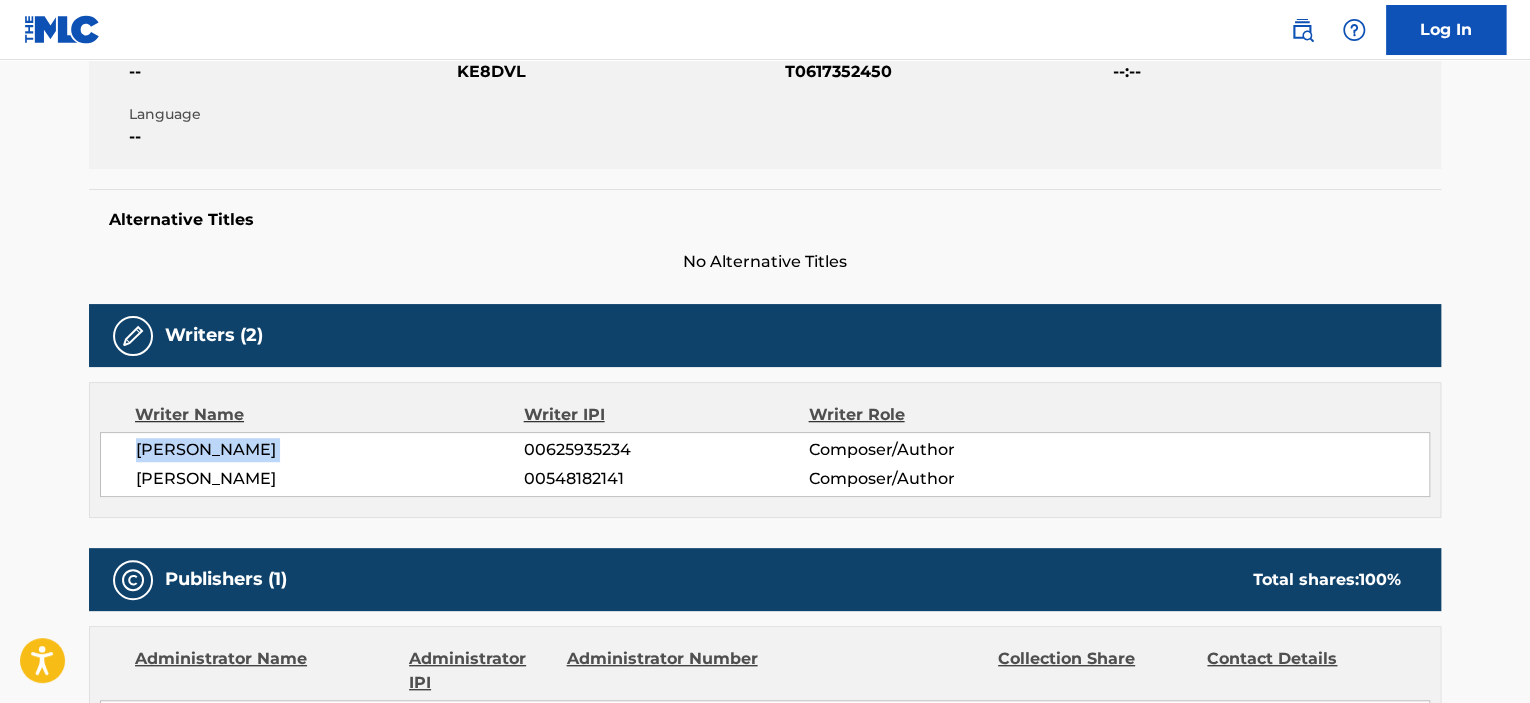 click on "[PERSON_NAME]" at bounding box center [330, 450] 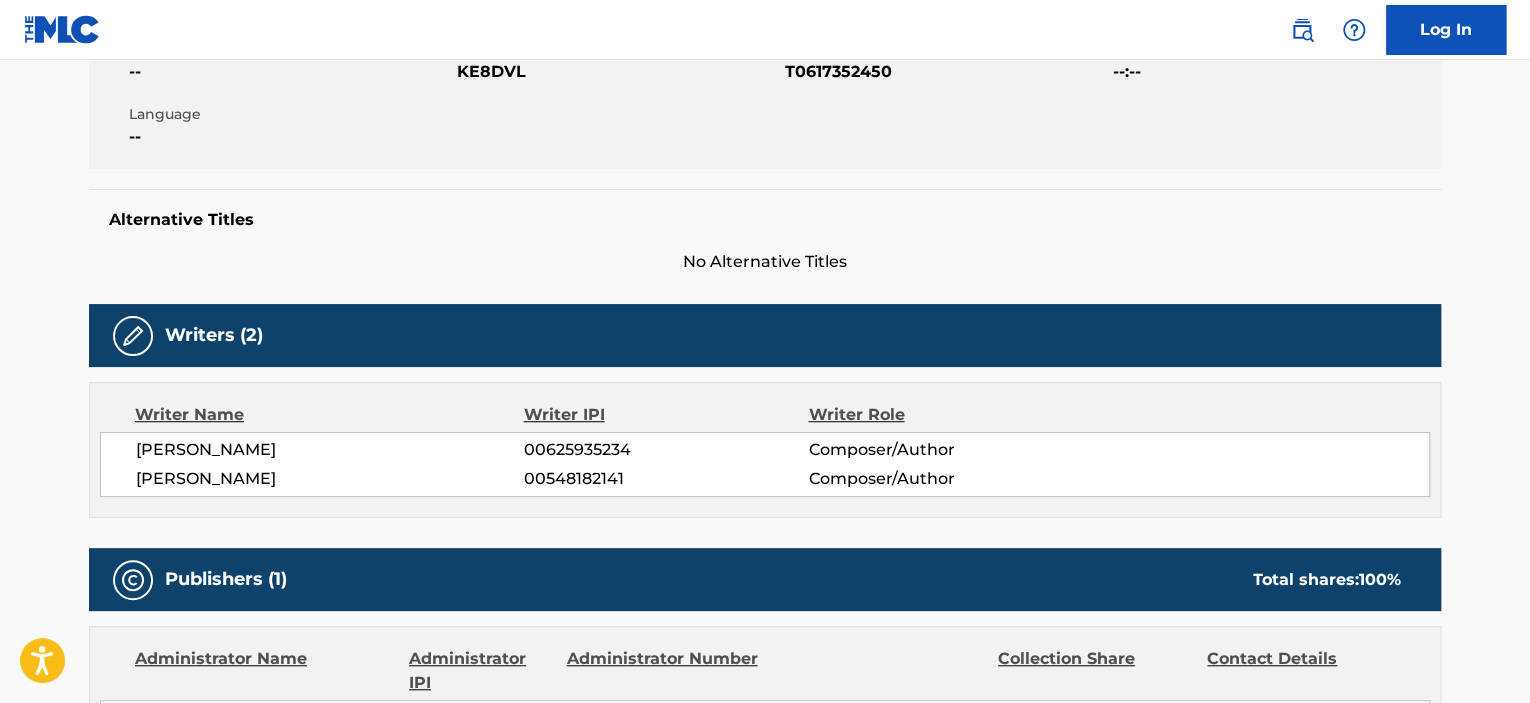 click on "[PERSON_NAME]" at bounding box center [330, 479] 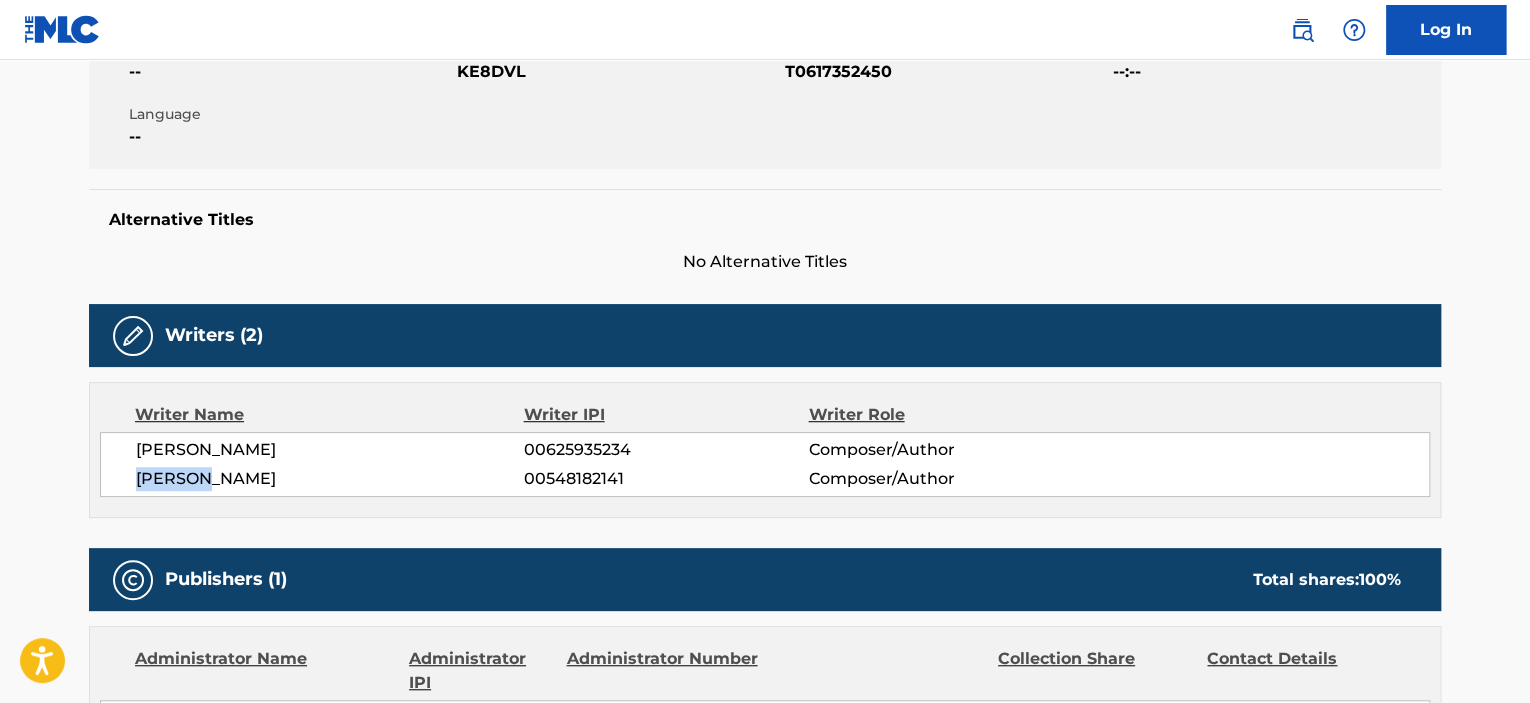 click on "[PERSON_NAME]" at bounding box center [330, 479] 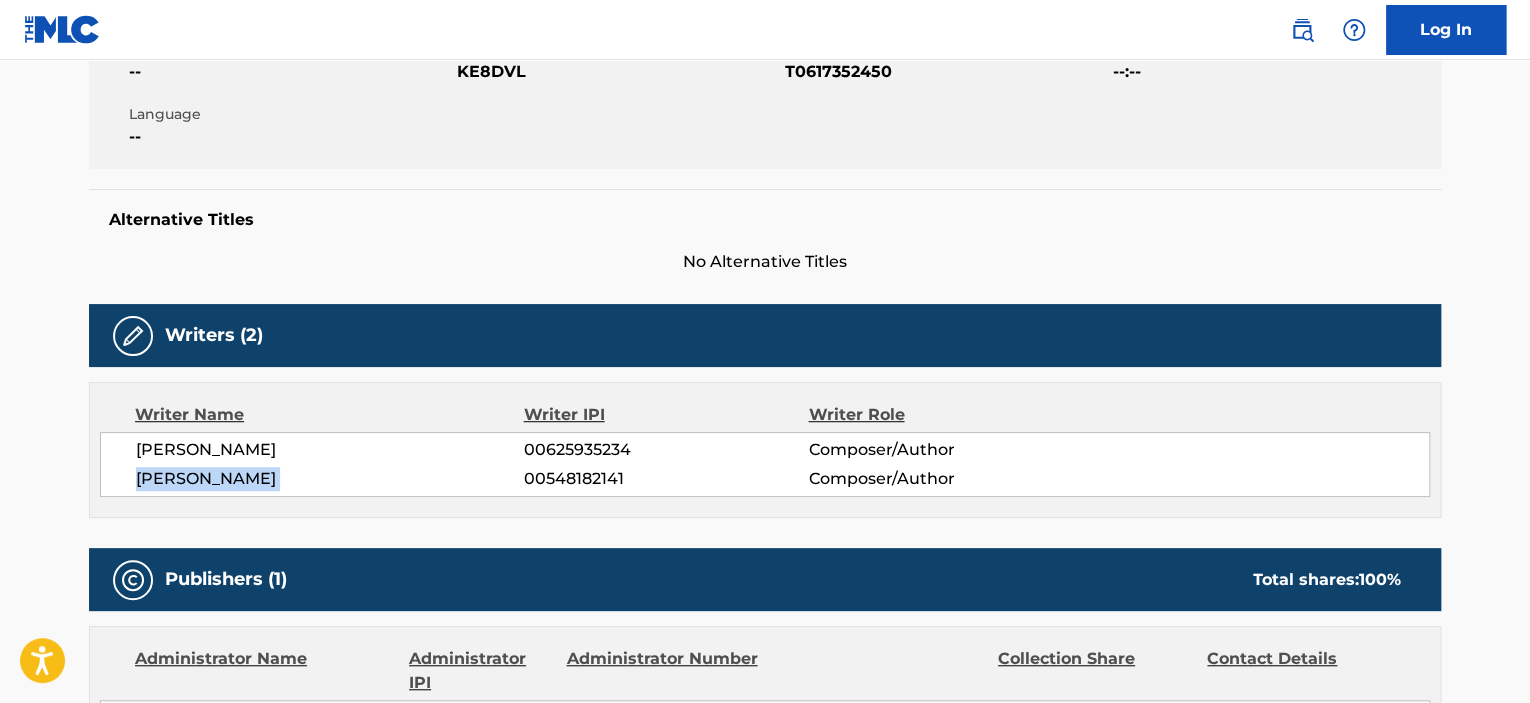 click on "[PERSON_NAME]" at bounding box center (330, 479) 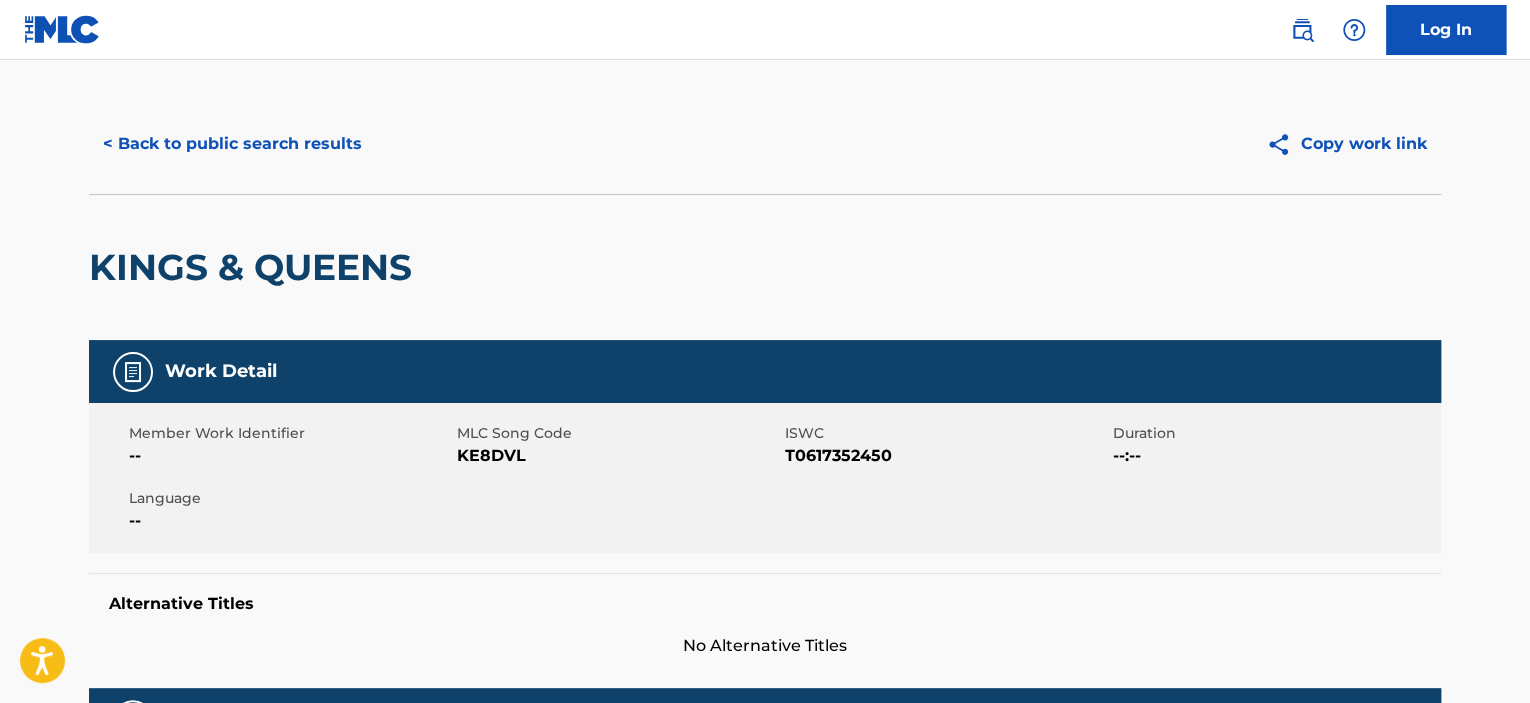 scroll, scrollTop: 400, scrollLeft: 0, axis: vertical 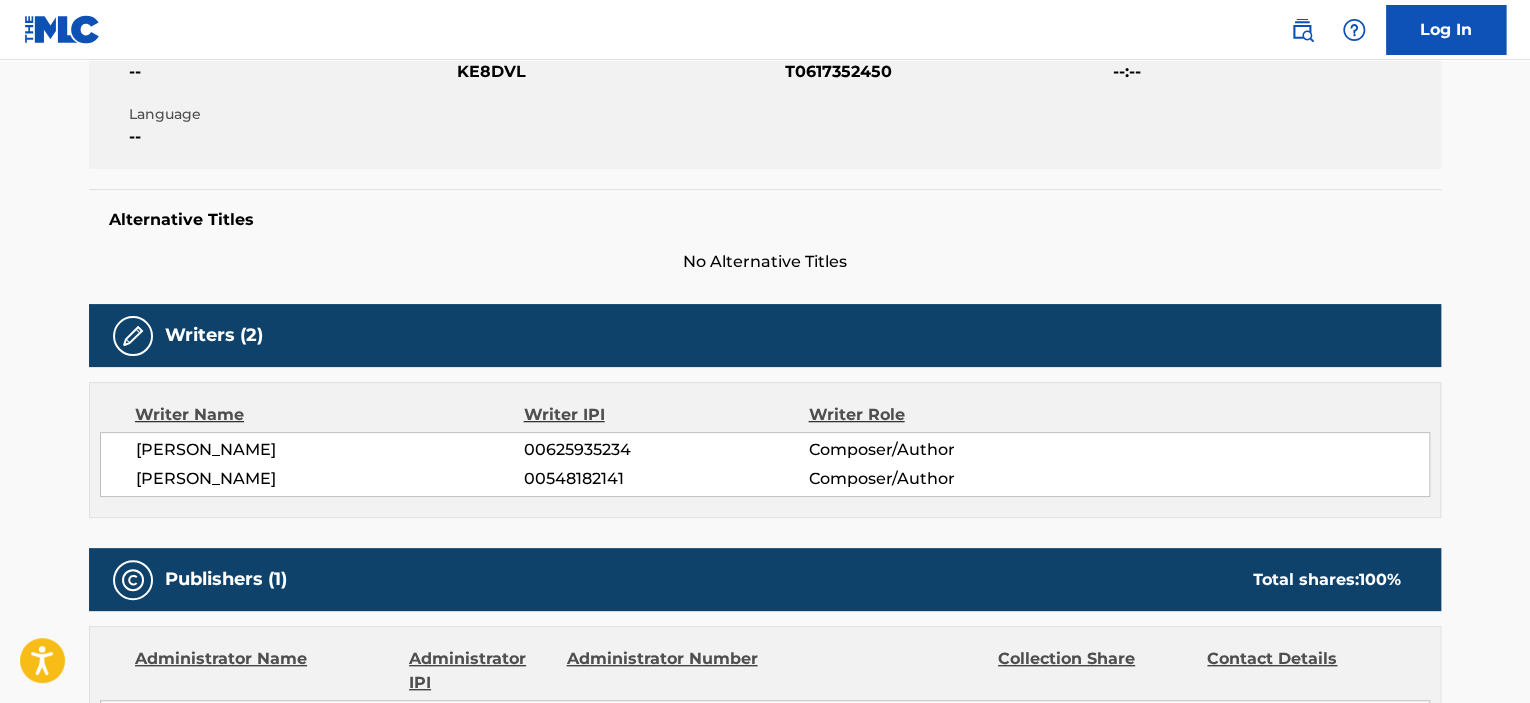 click on "[PERSON_NAME]" at bounding box center [330, 450] 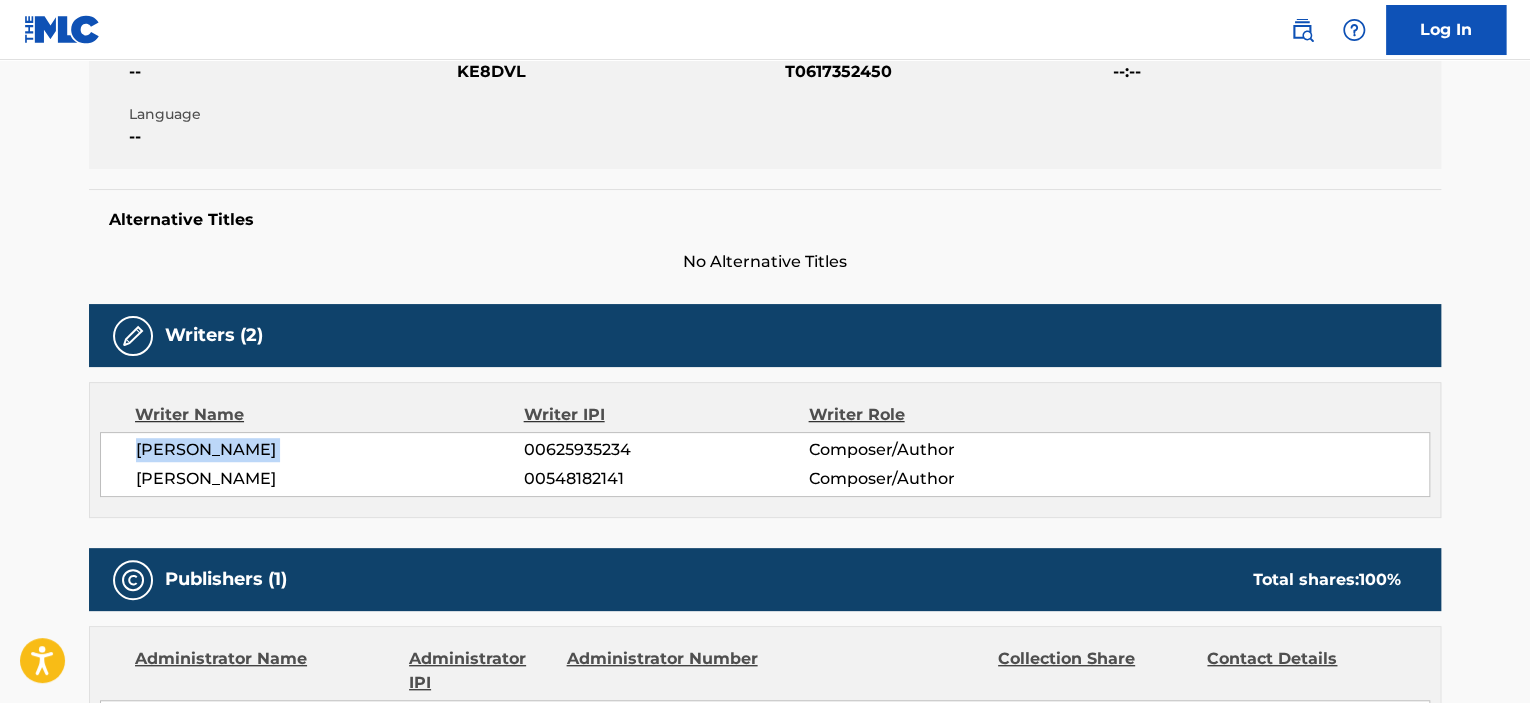 click on "[PERSON_NAME]" at bounding box center (330, 450) 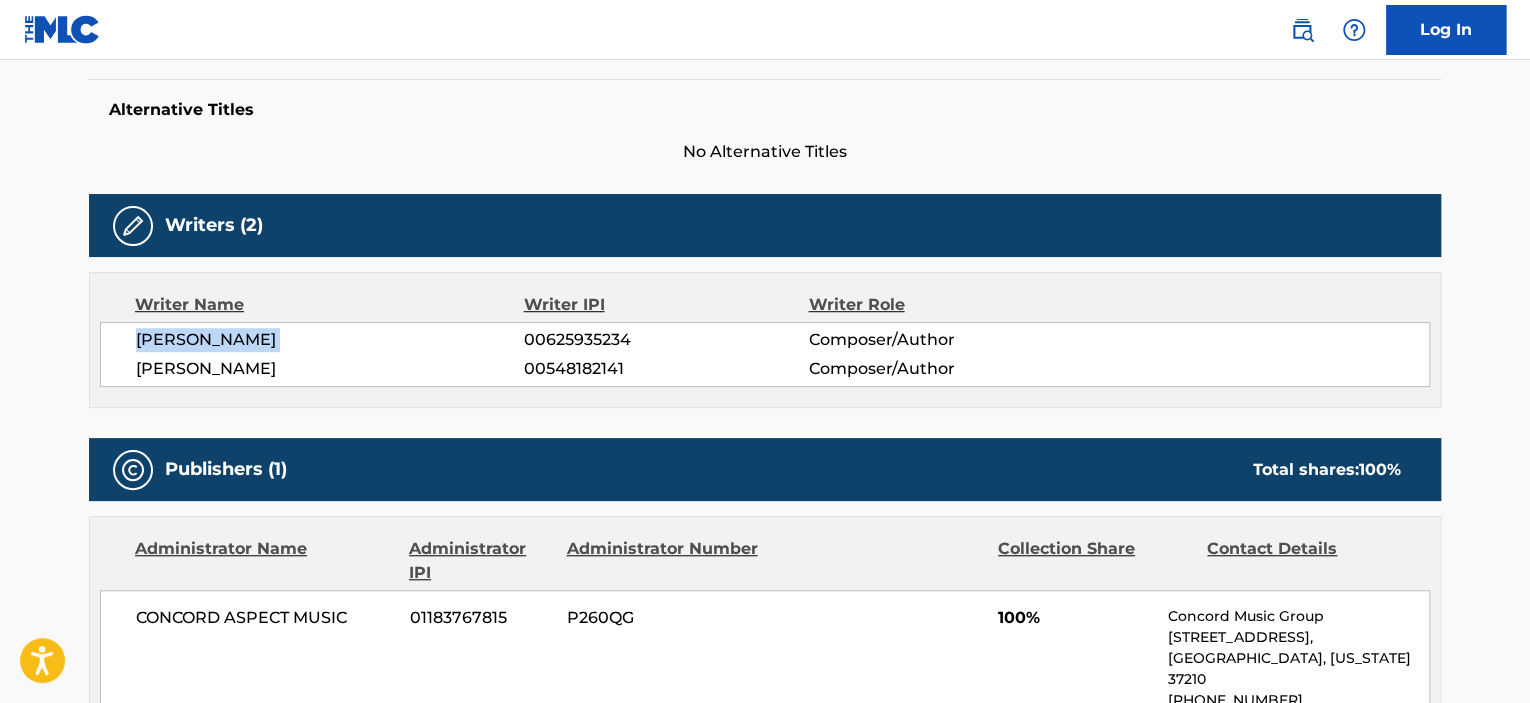 scroll, scrollTop: 500, scrollLeft: 0, axis: vertical 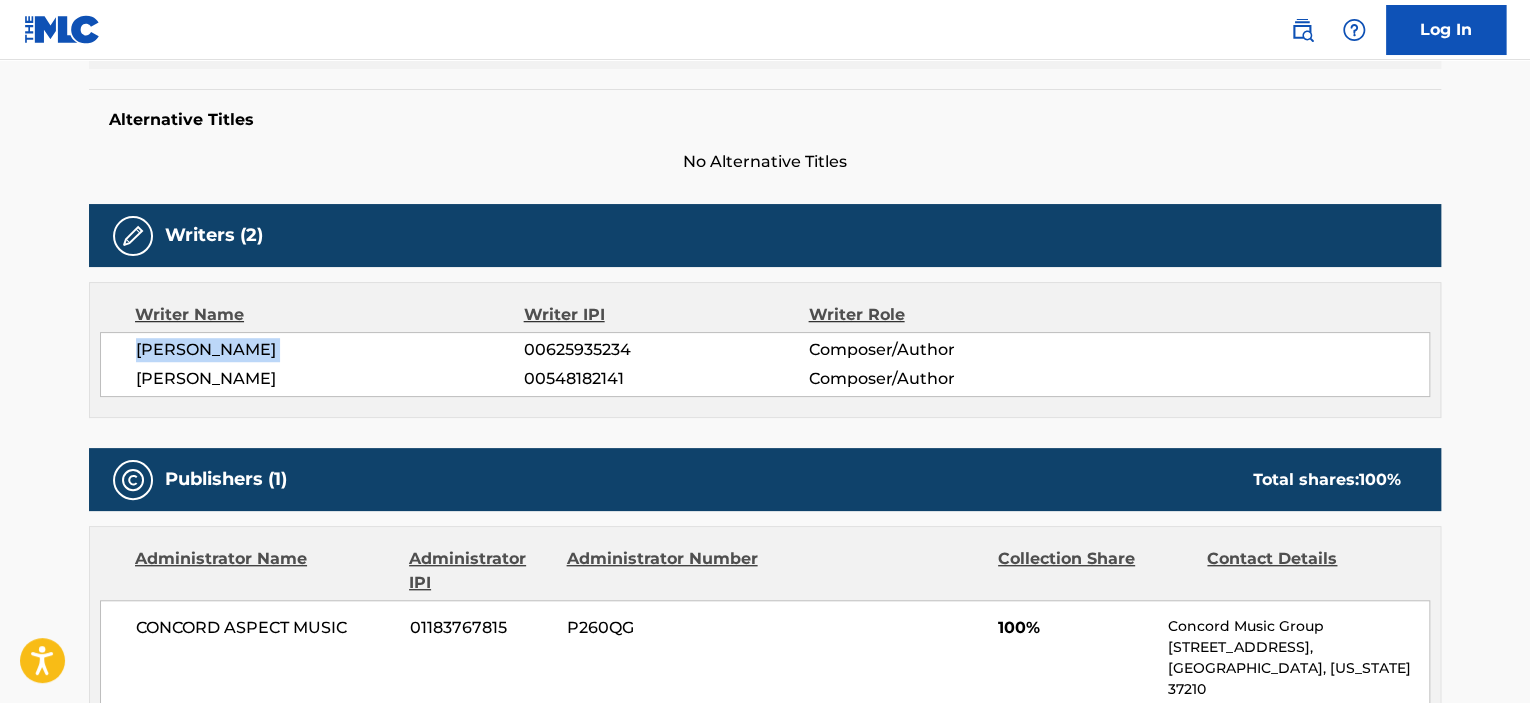 click on "[PERSON_NAME]" at bounding box center [330, 350] 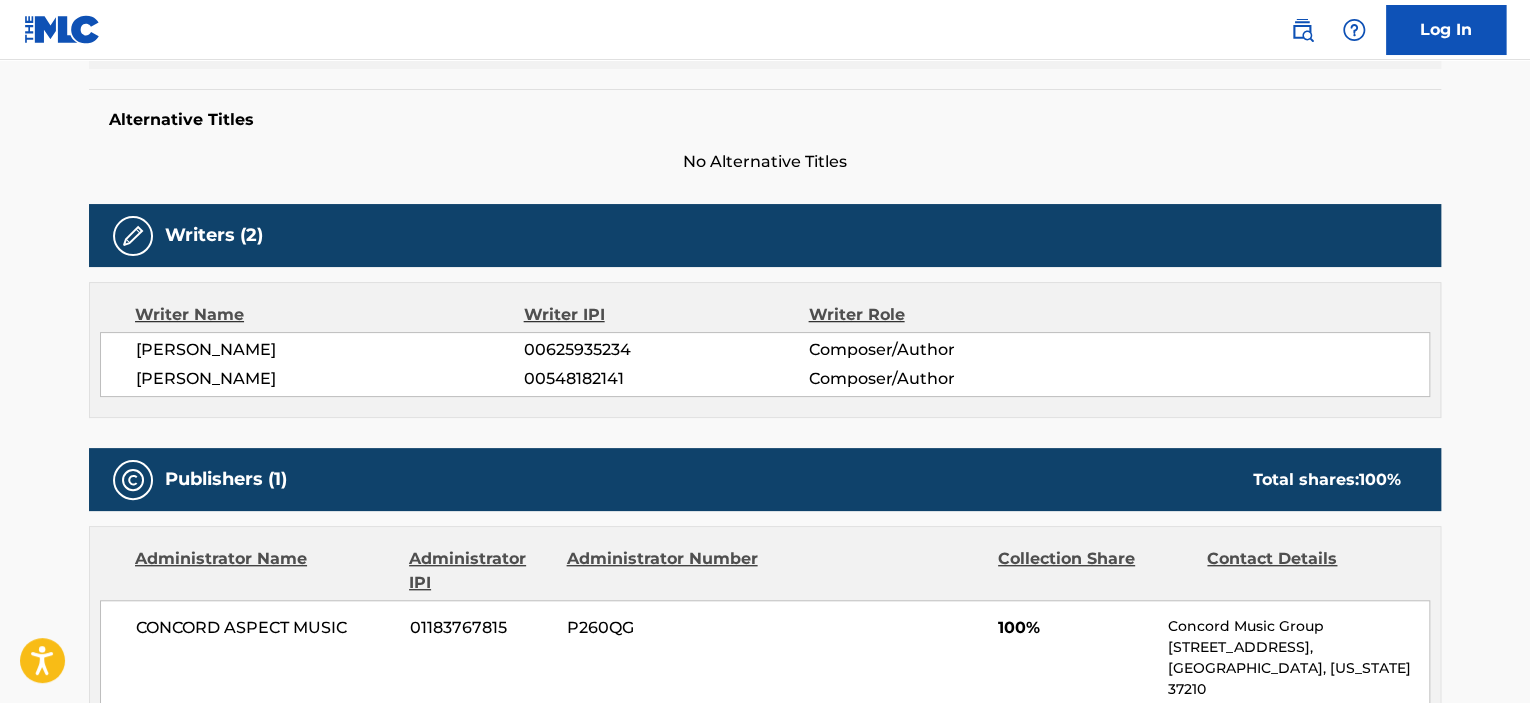click on "[PERSON_NAME]" at bounding box center [330, 350] 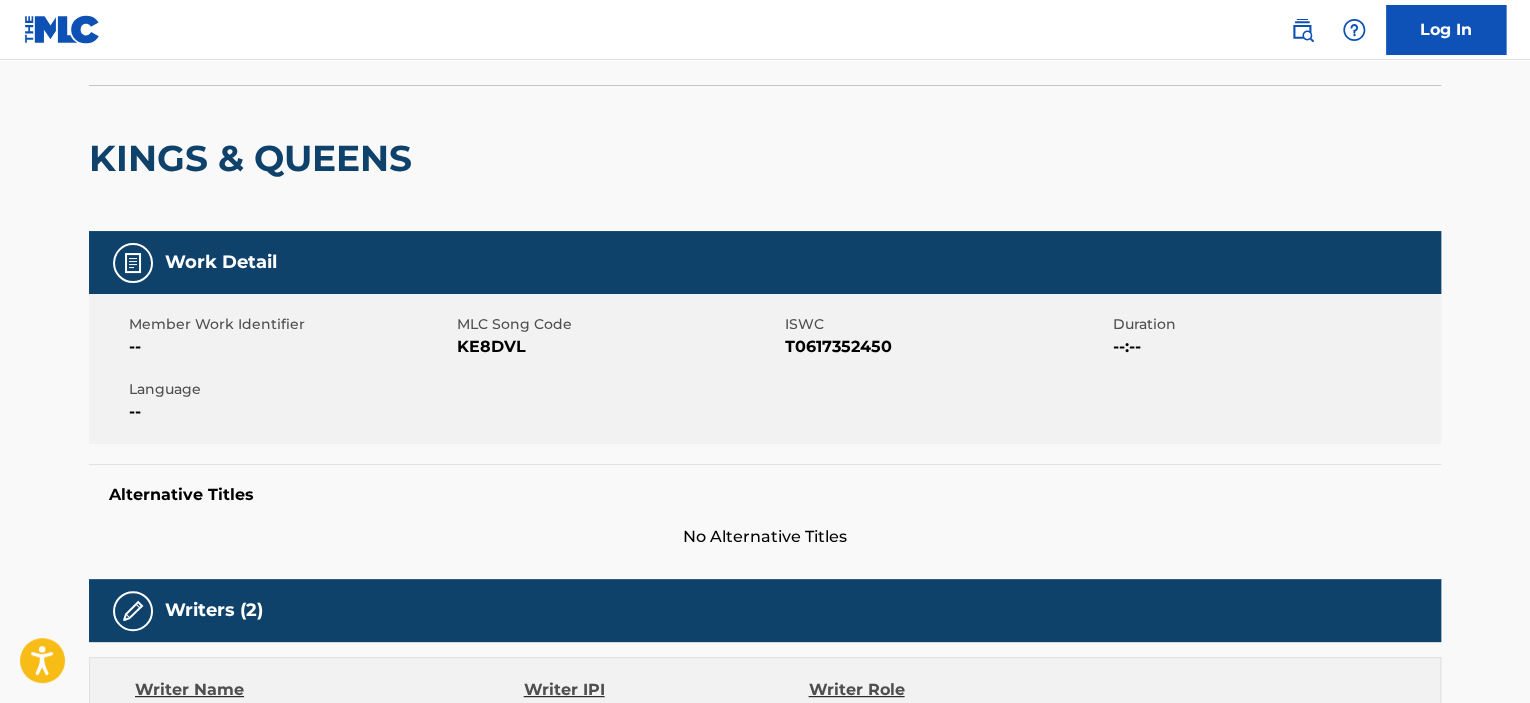 scroll, scrollTop: 0, scrollLeft: 0, axis: both 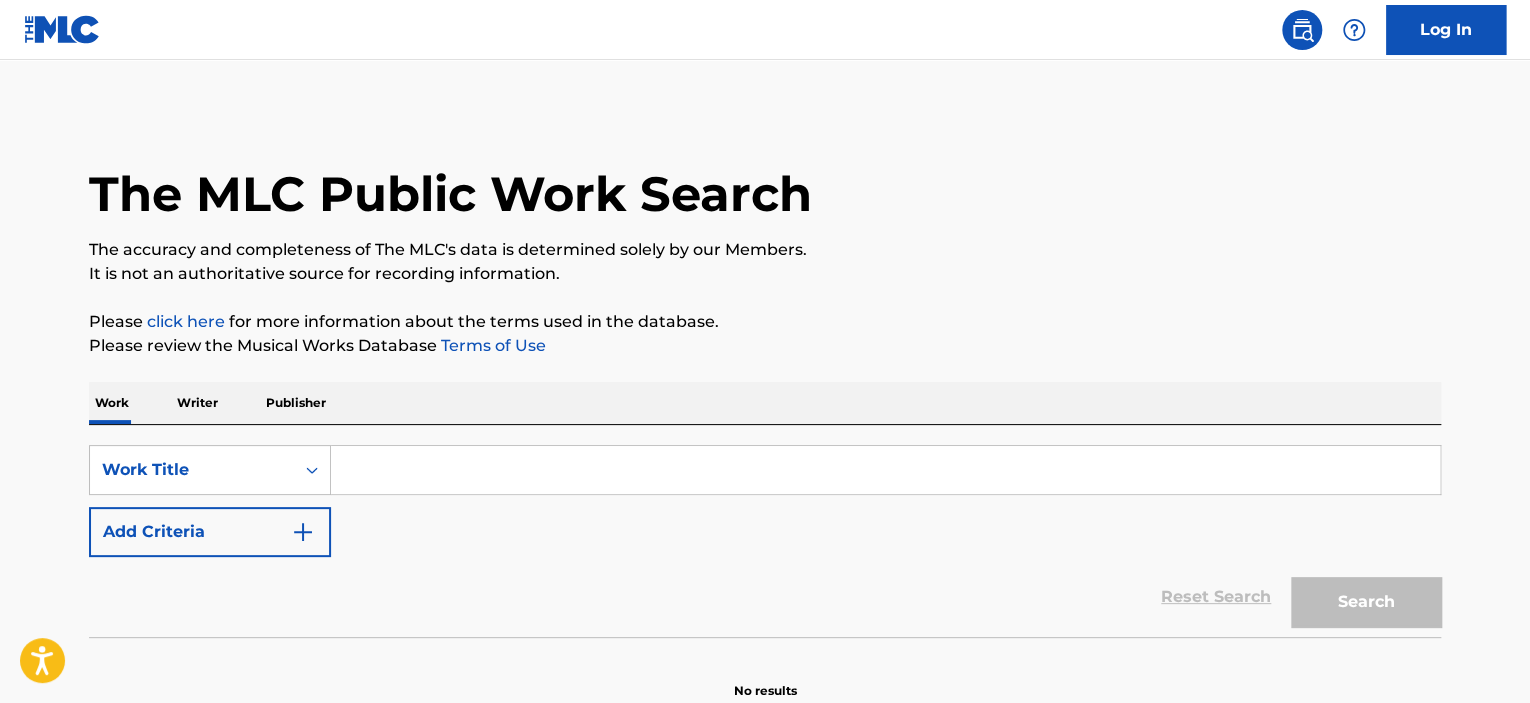 click at bounding box center (885, 470) 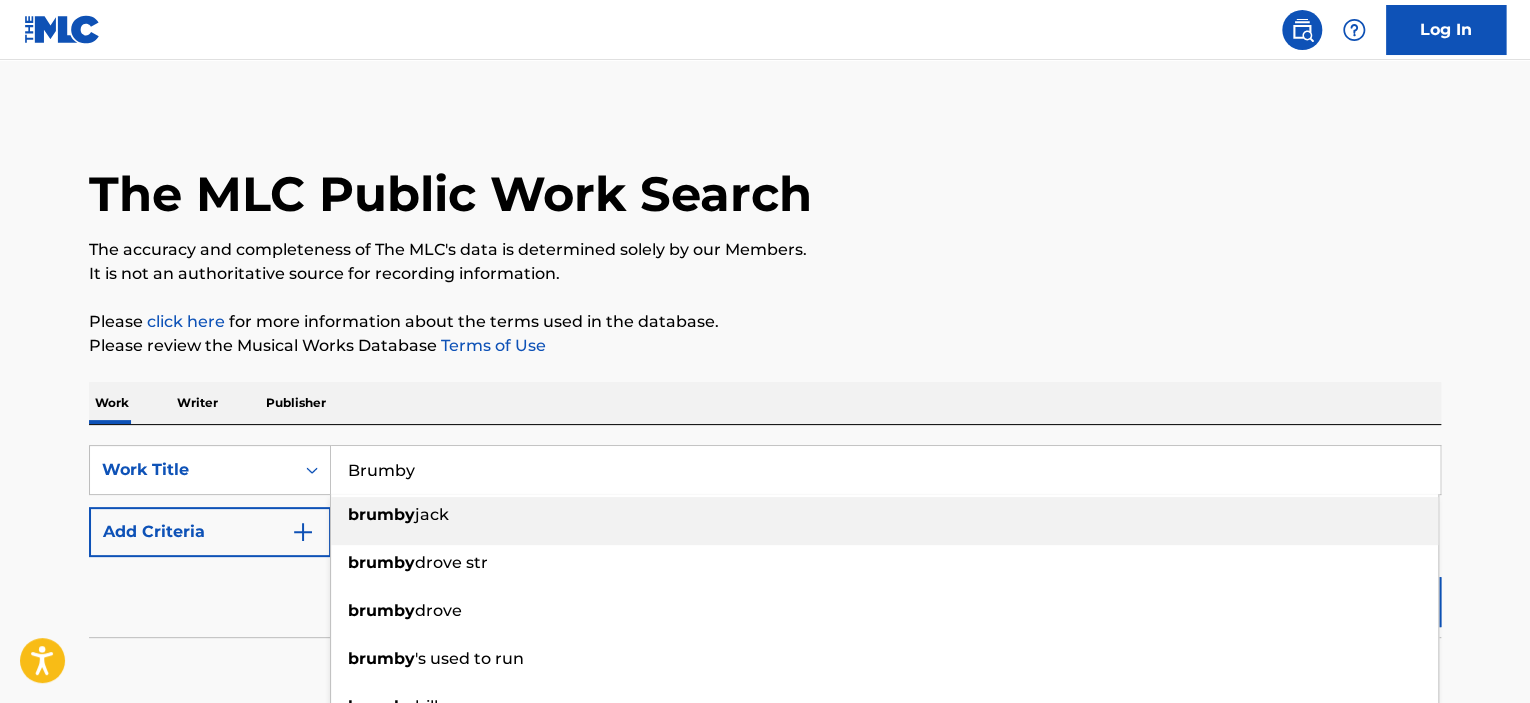 type on "Brumby" 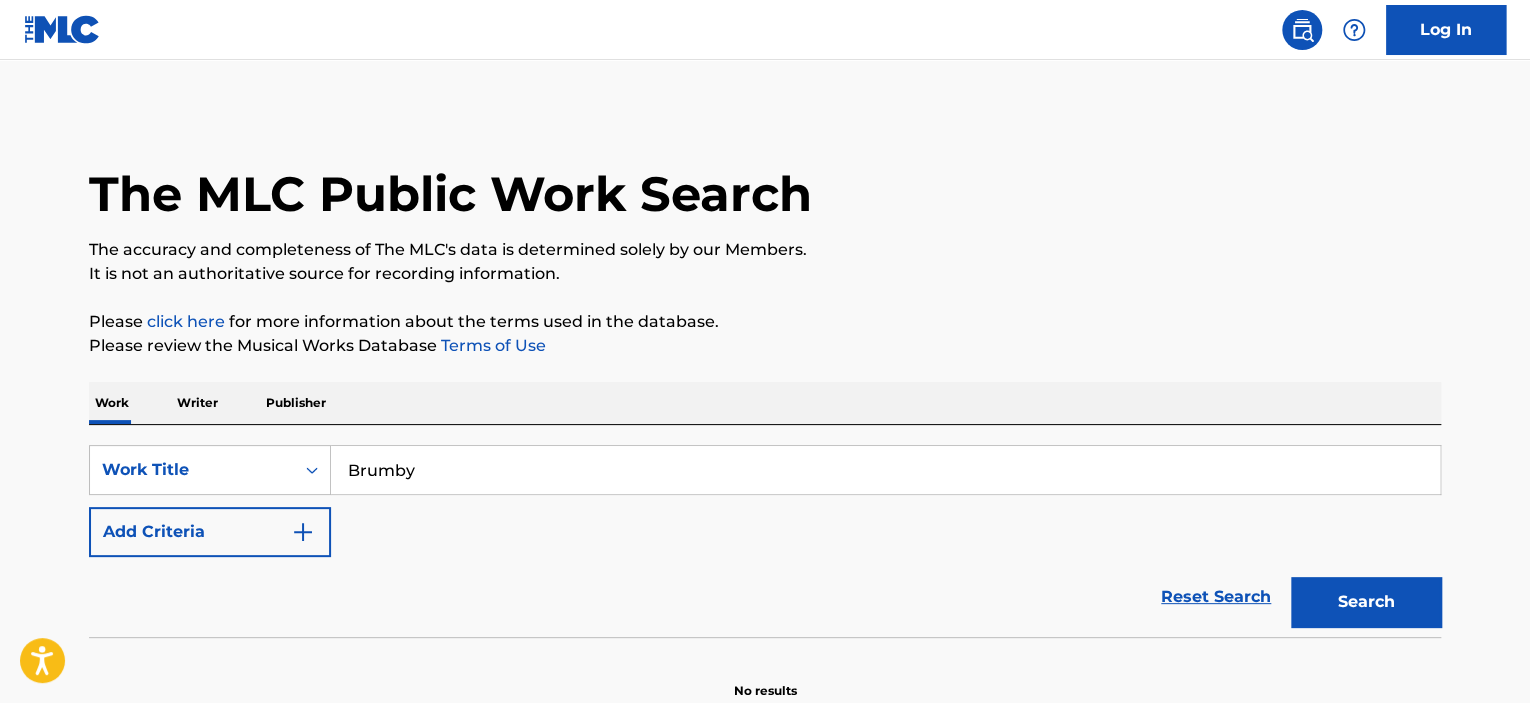 click on "Add Criteria" at bounding box center (210, 532) 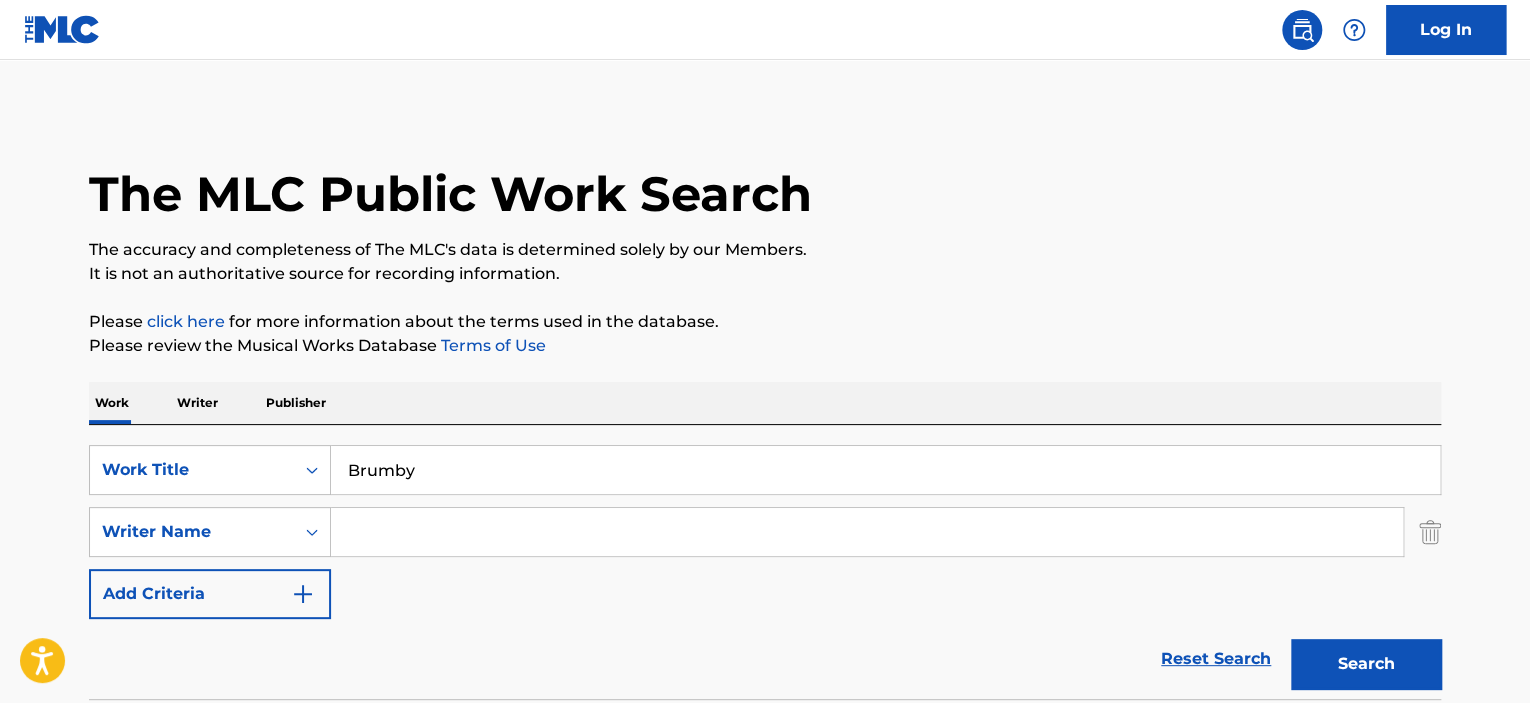 click at bounding box center (867, 532) 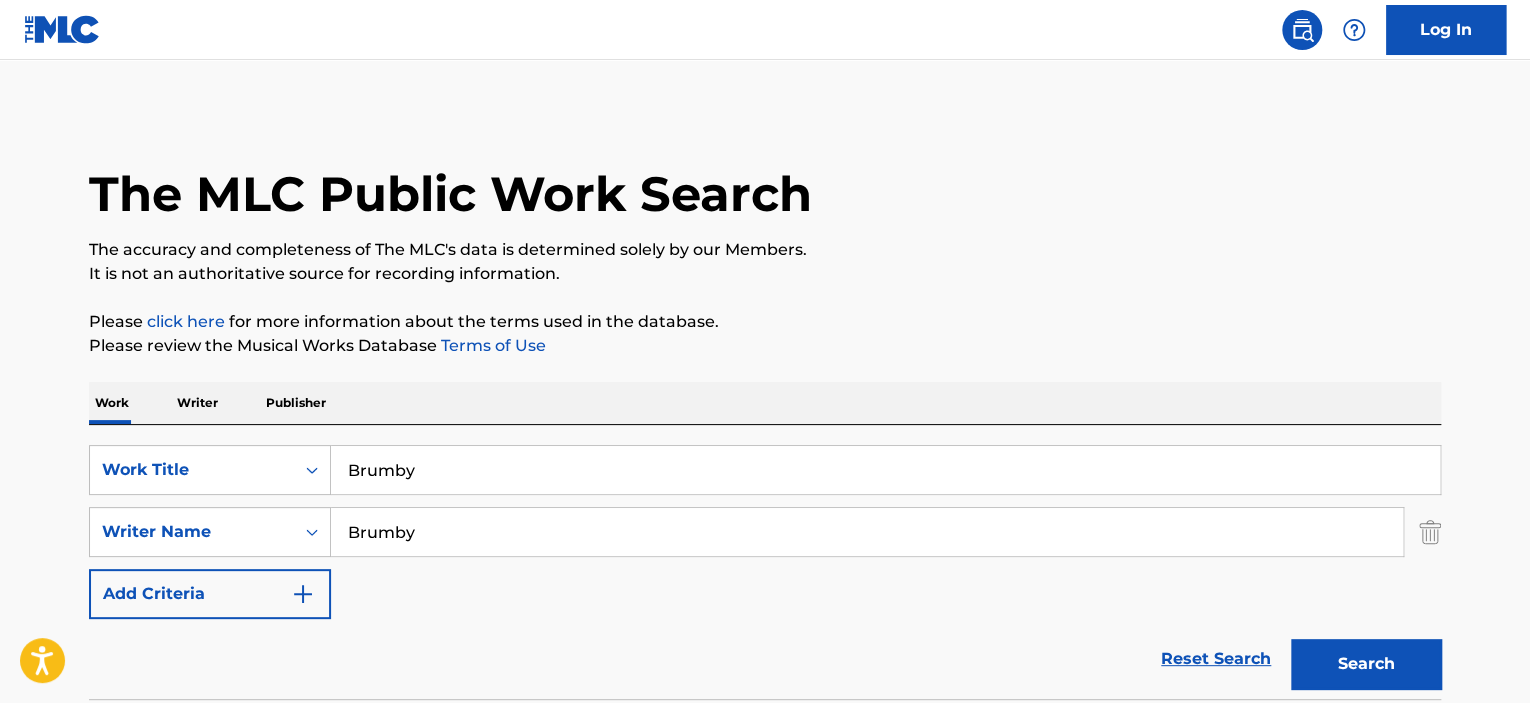 type on "Brumby" 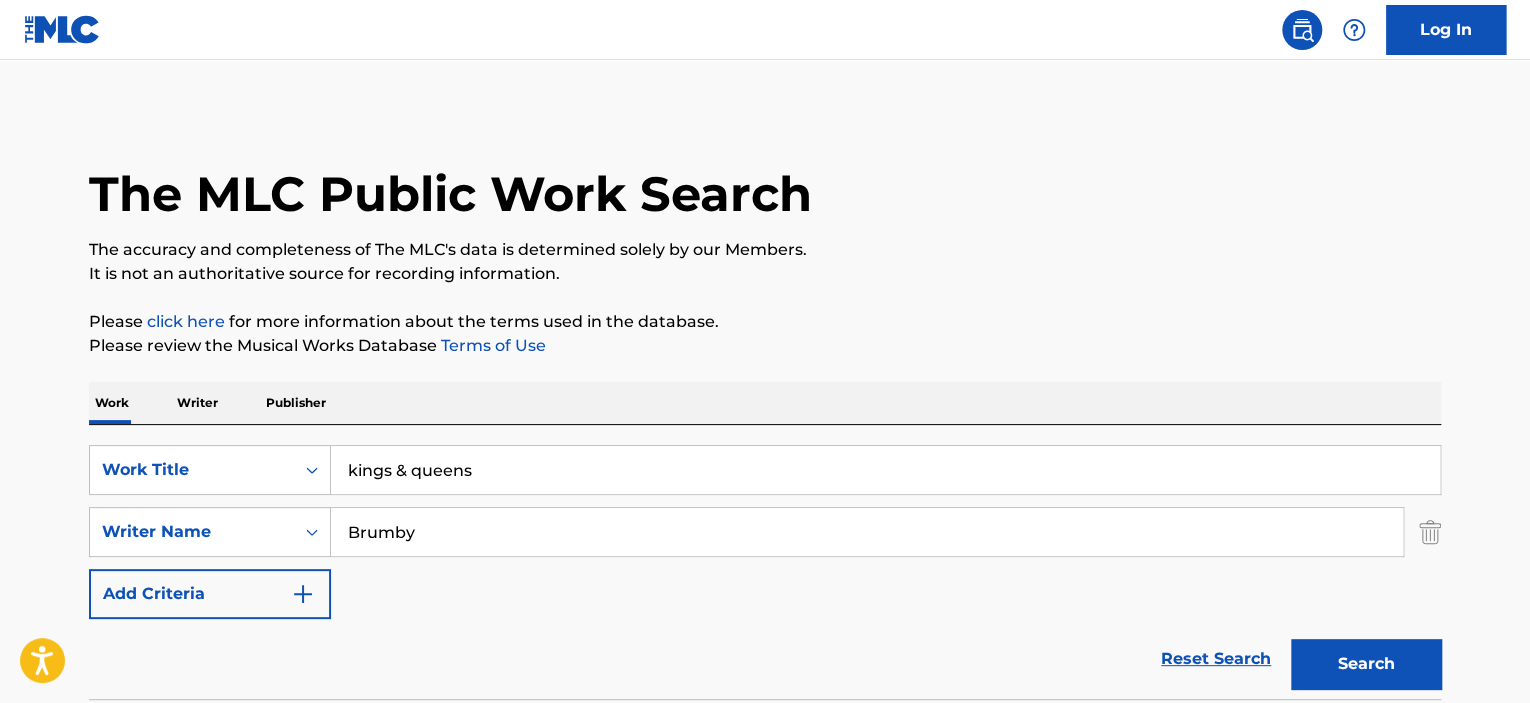 type on "kings & queens" 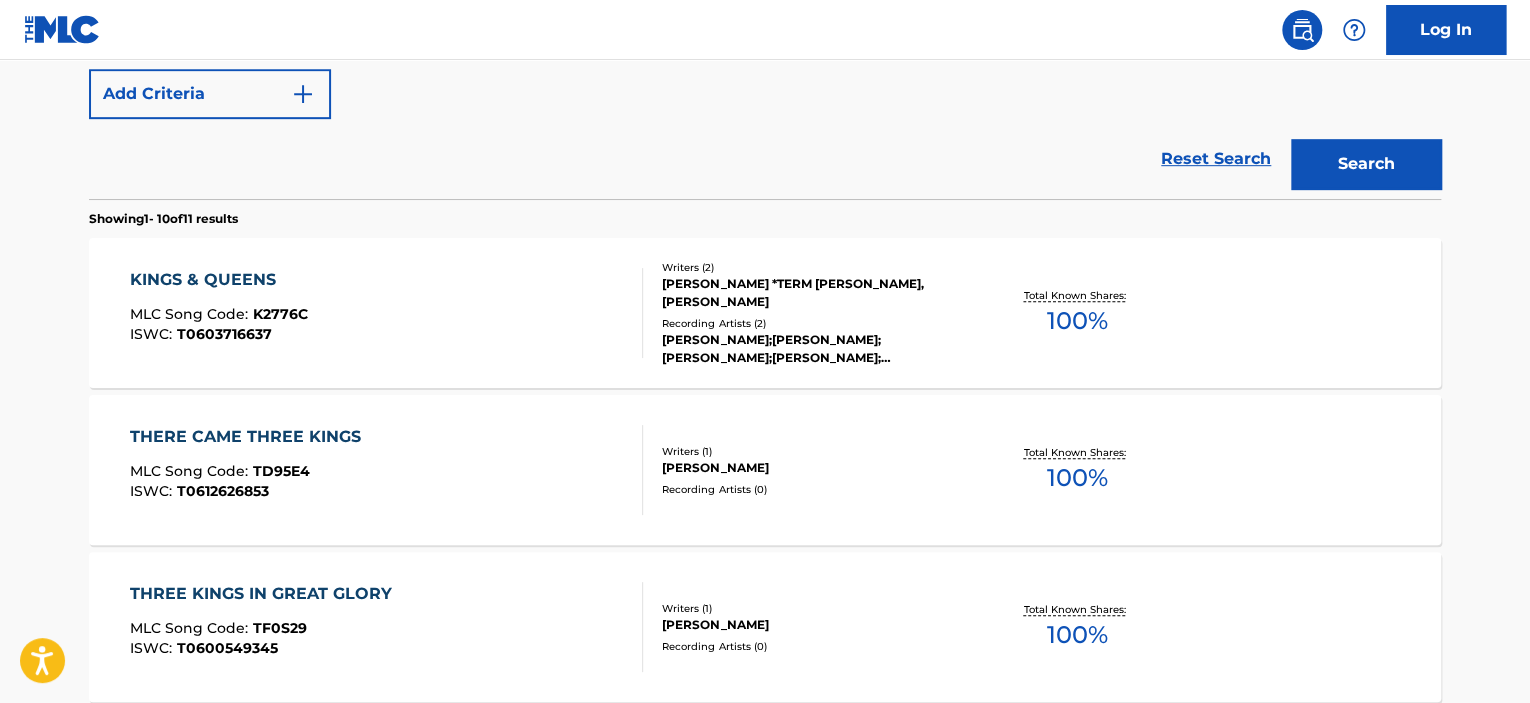 click on "KINGS & QUEENS MLC Song Code : K2776C ISWC : T0603716637" at bounding box center (387, 313) 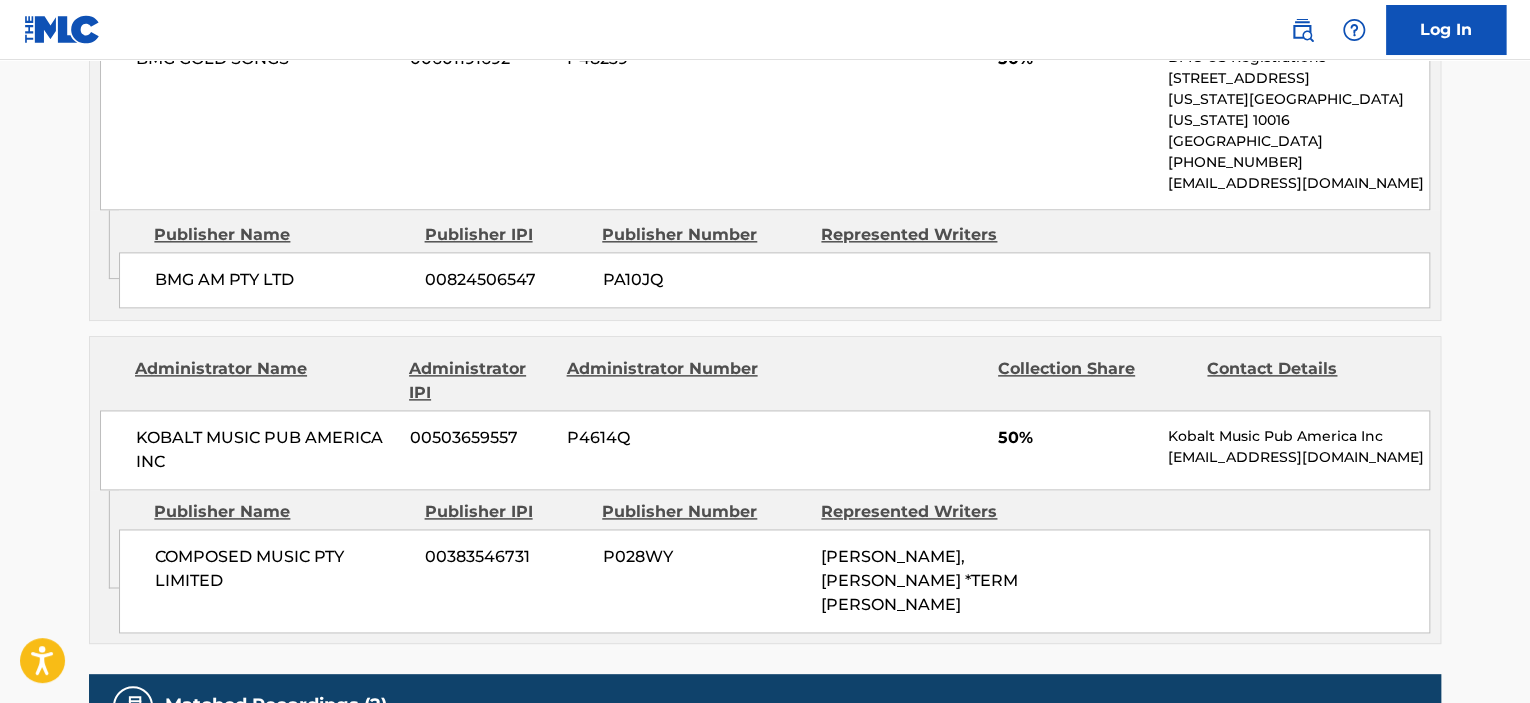 scroll, scrollTop: 1496, scrollLeft: 0, axis: vertical 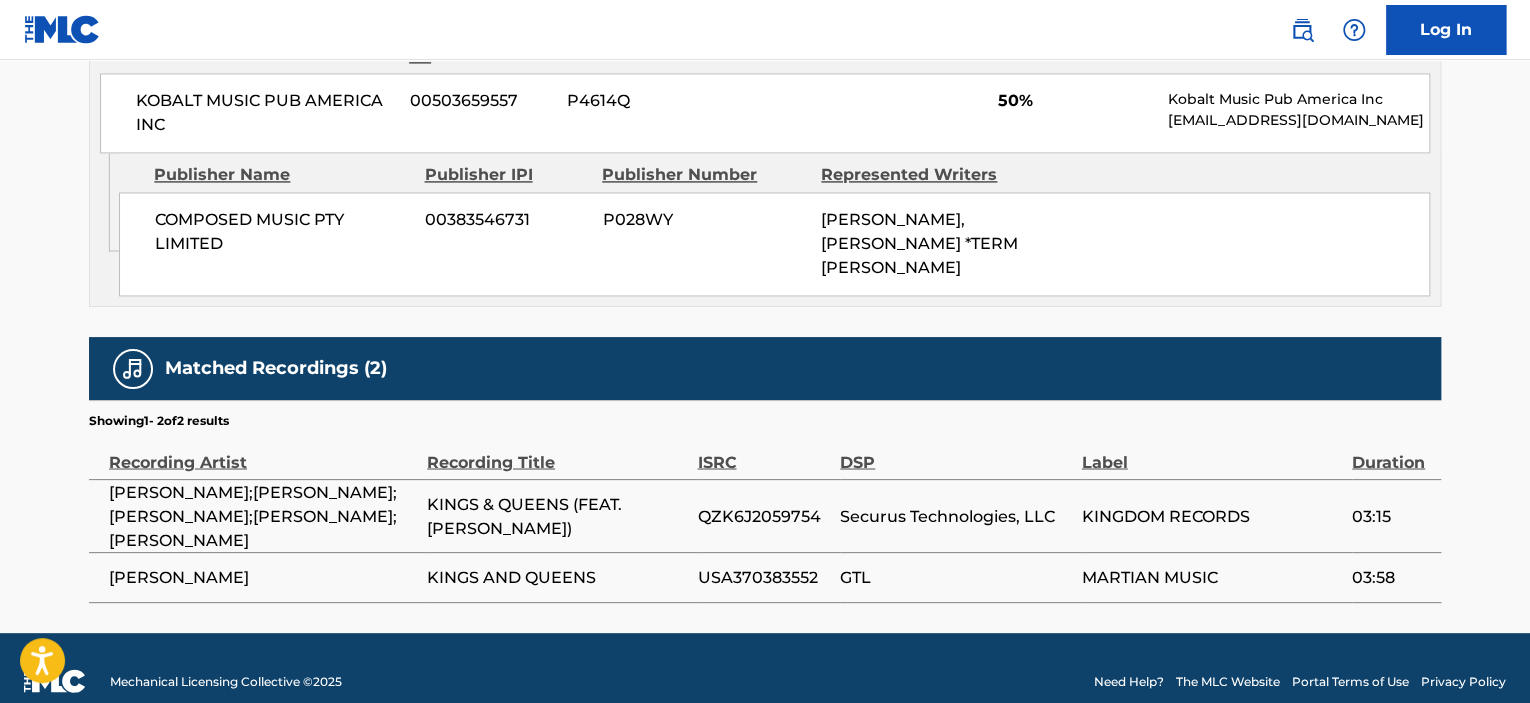 click on "QZK6J2059754" at bounding box center [763, 516] 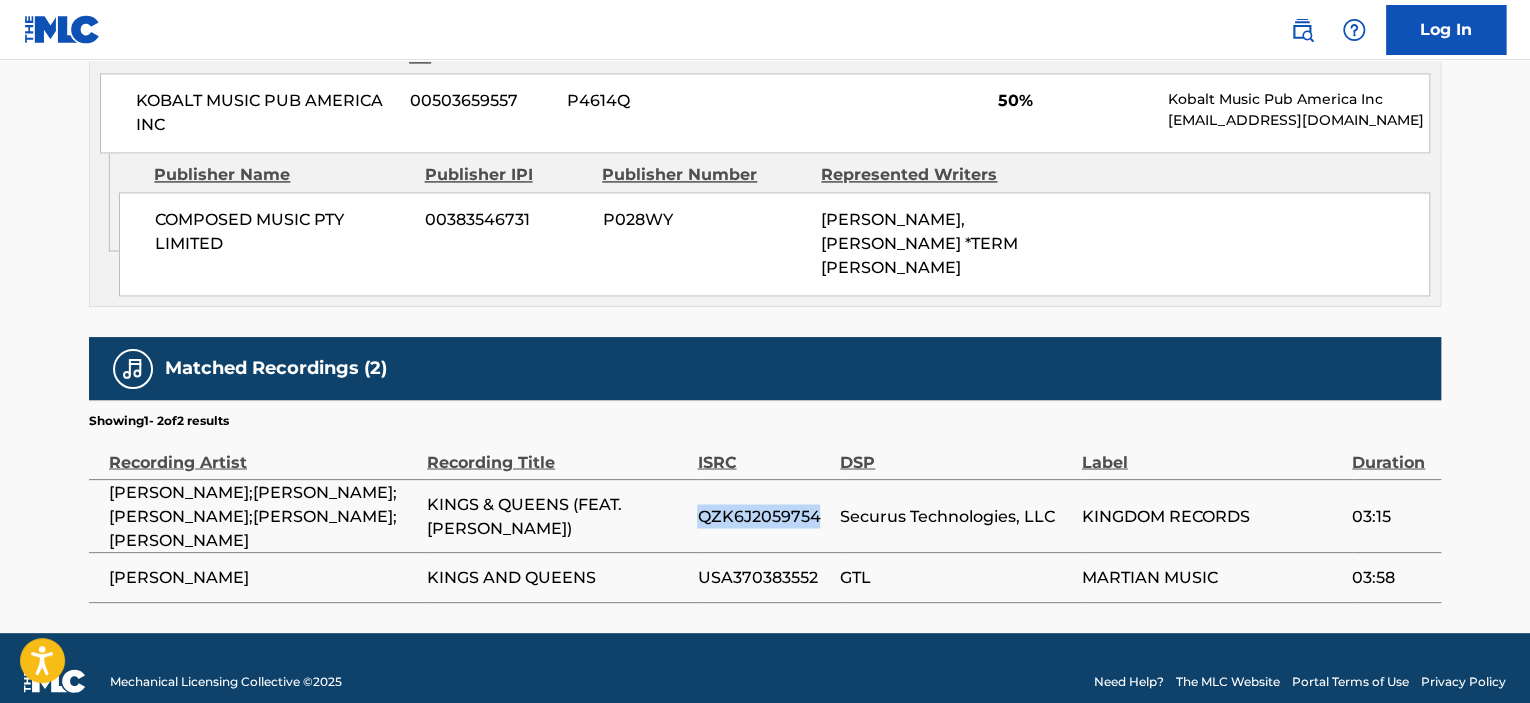 click on "QZK6J2059754" at bounding box center [763, 516] 